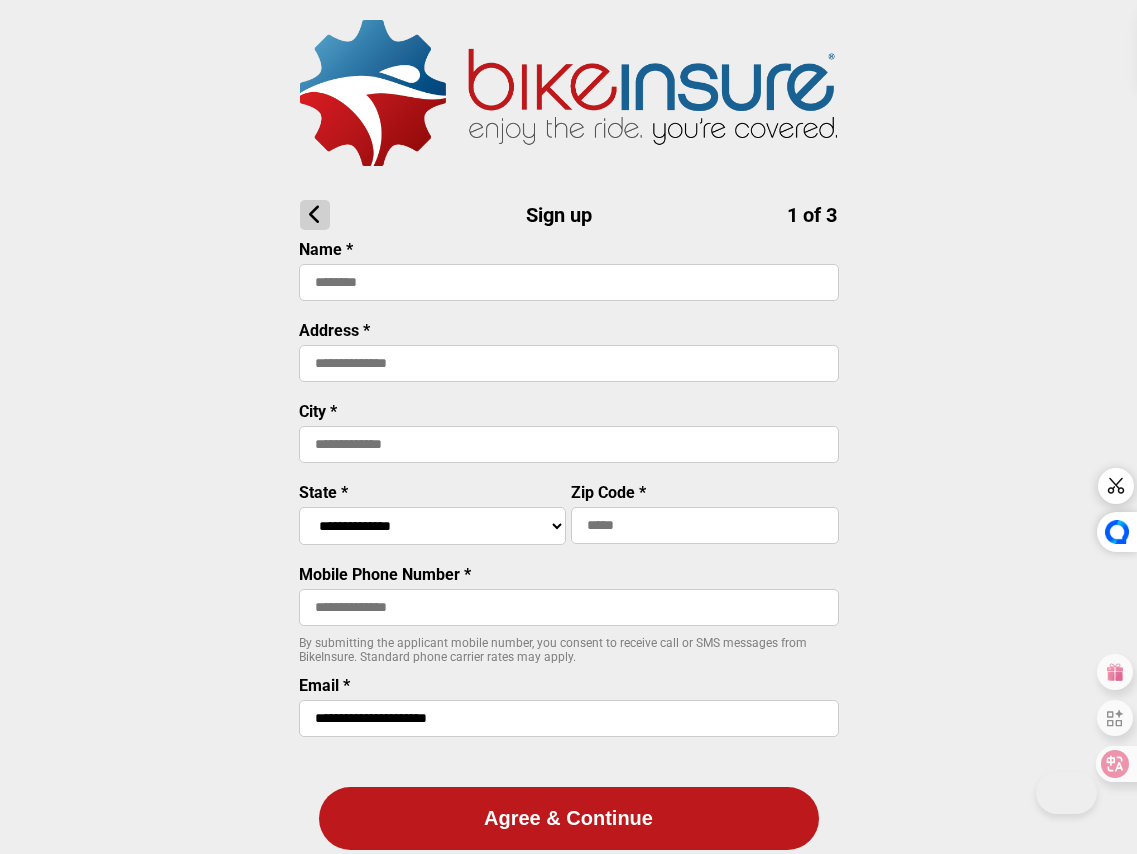 scroll, scrollTop: 0, scrollLeft: 0, axis: both 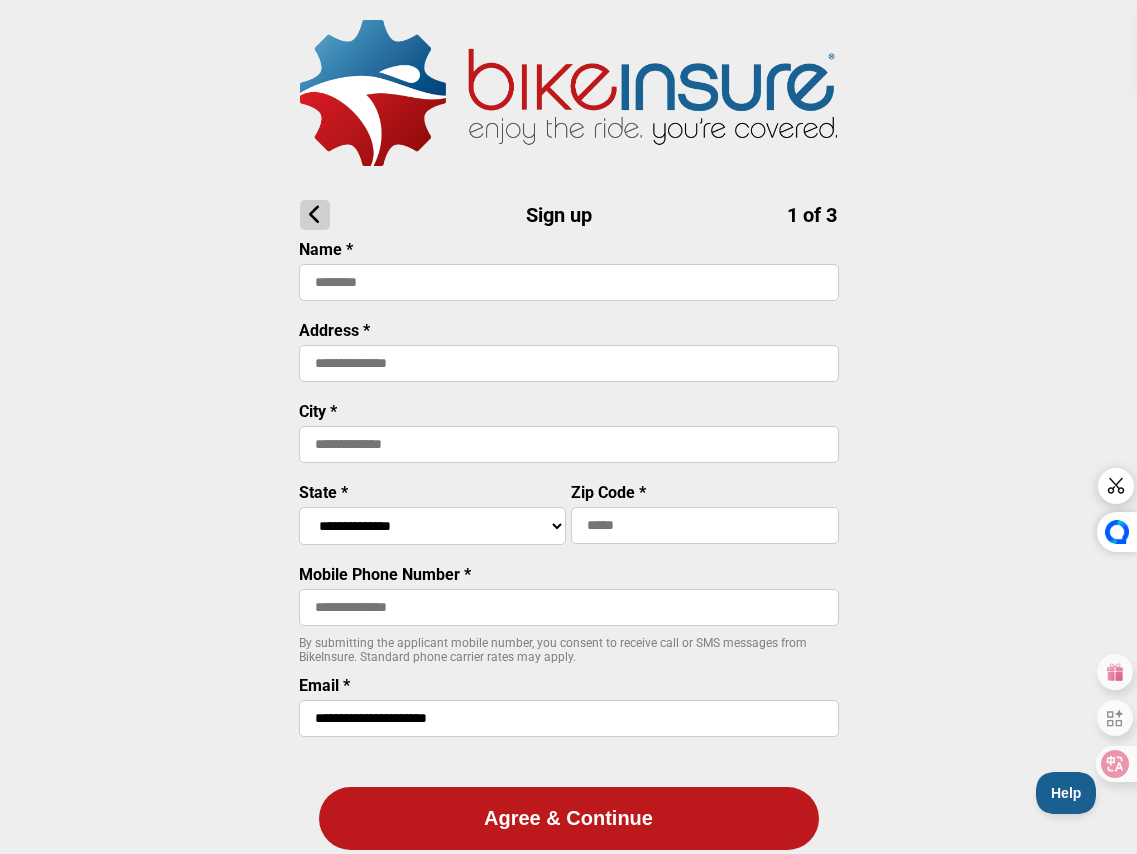 click at bounding box center (569, 282) 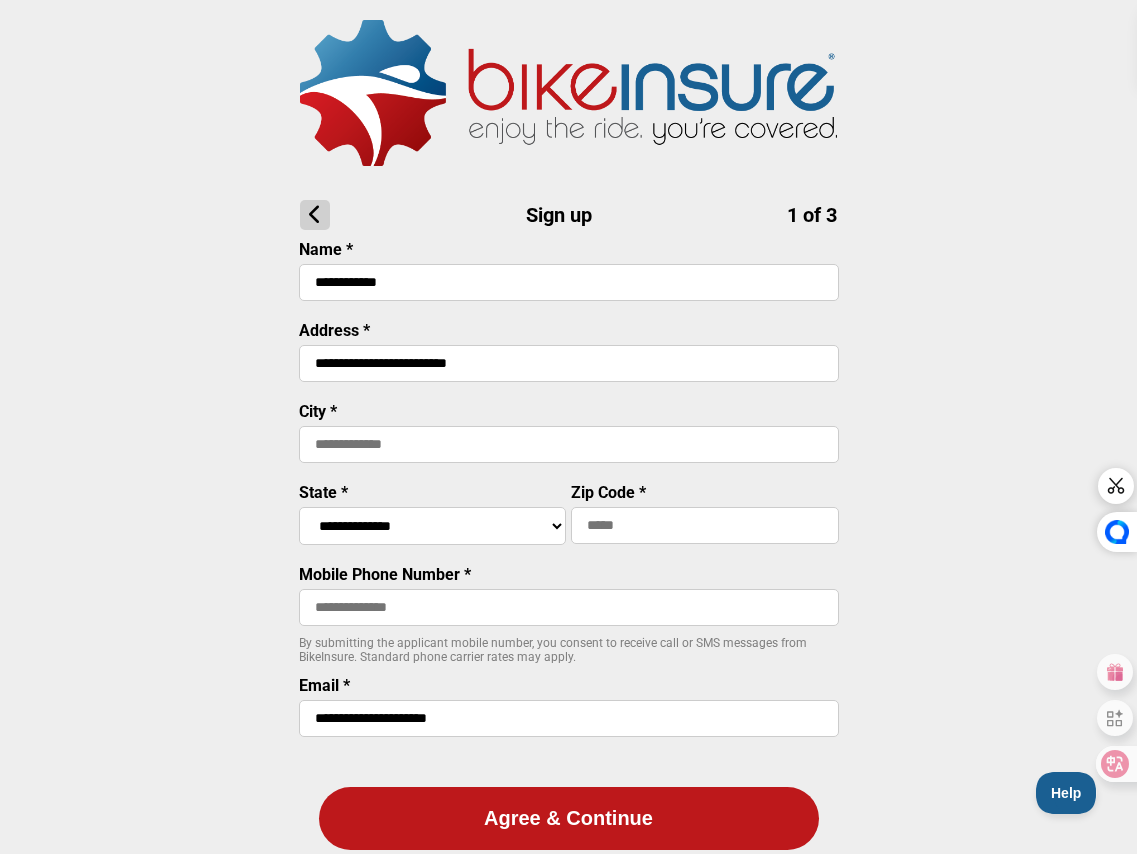 type on "*******" 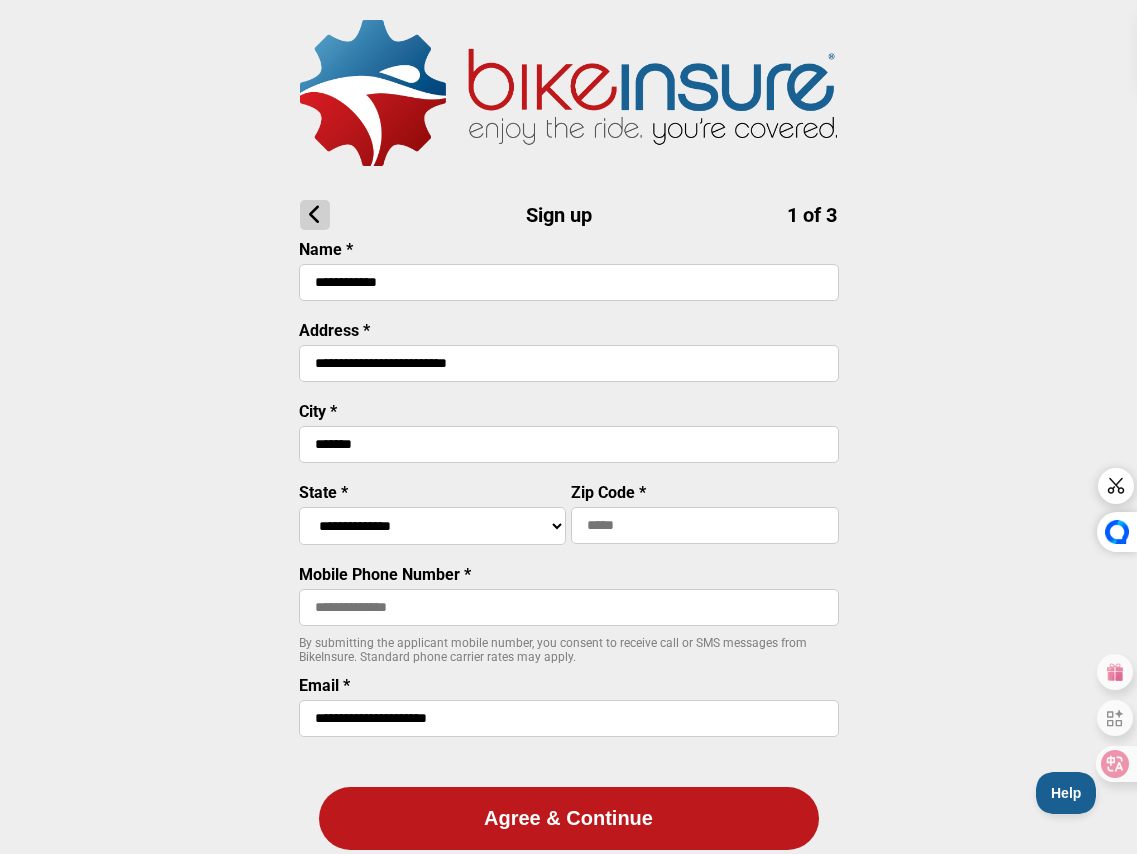 select on "****" 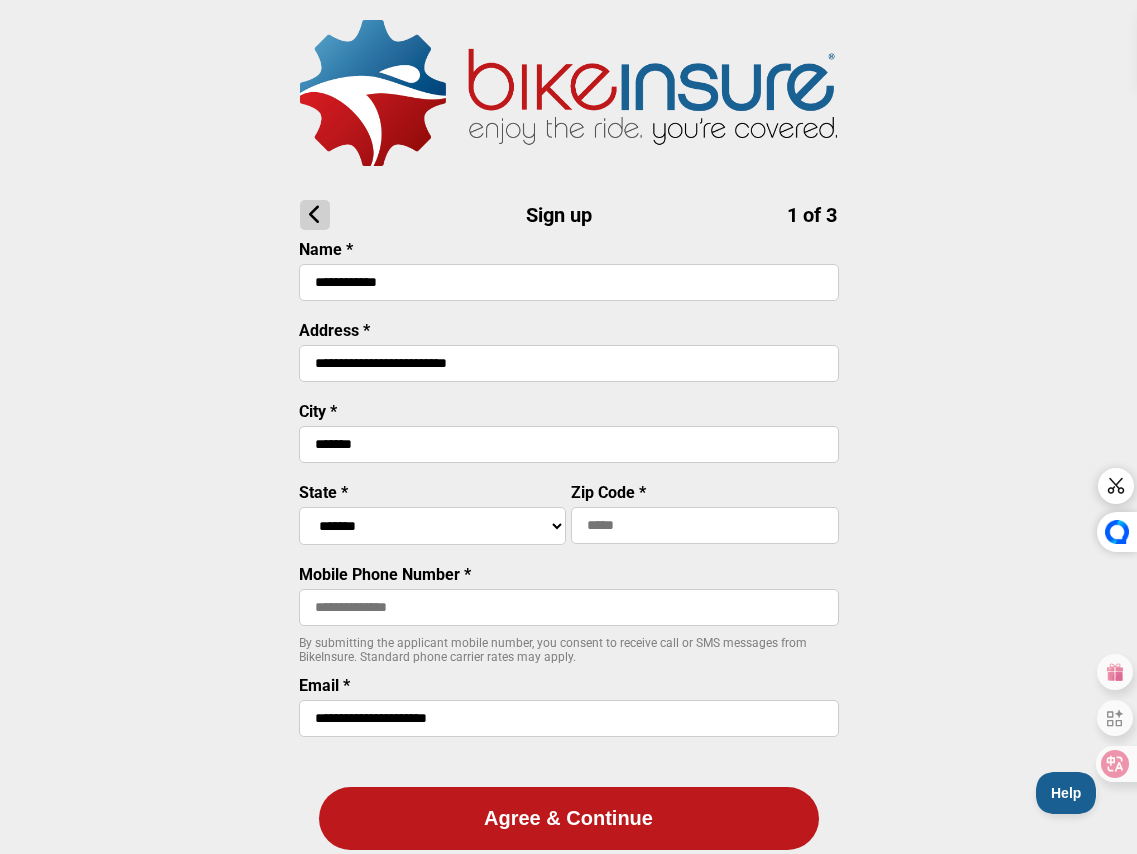 type on "*****" 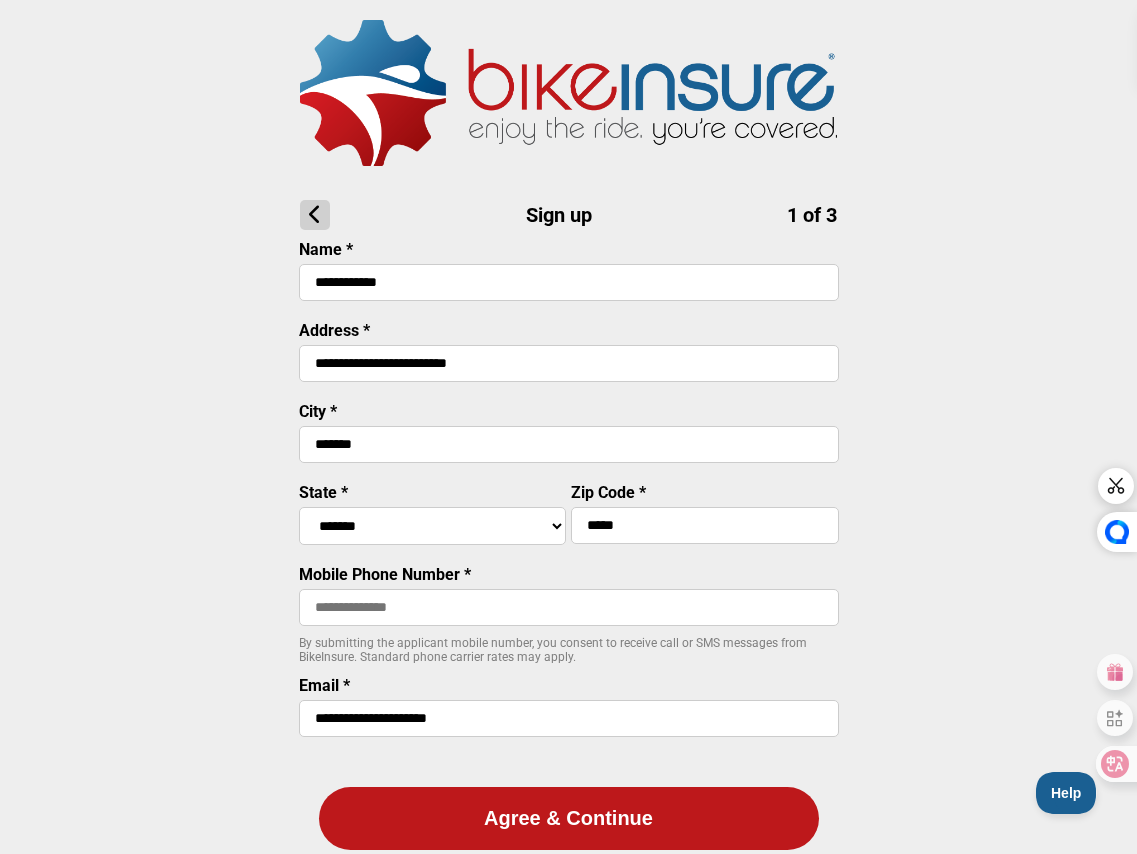 type on "**********" 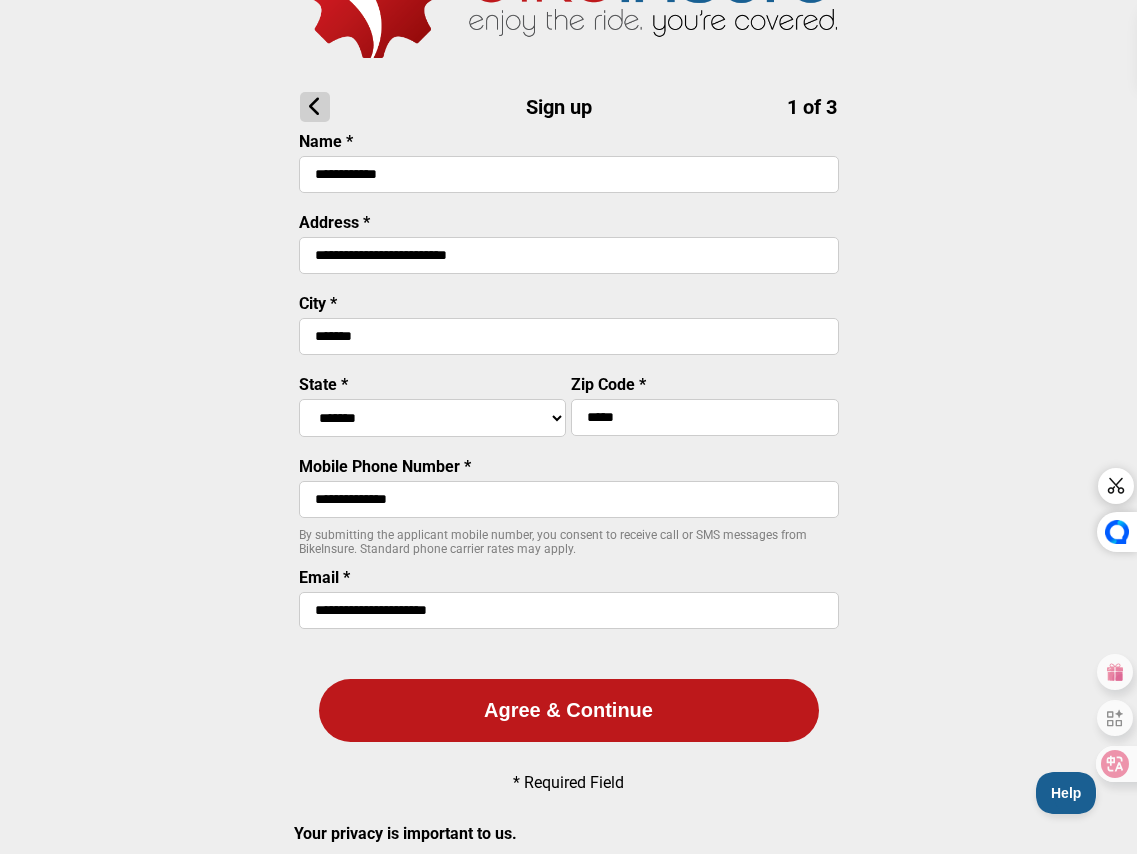 scroll, scrollTop: 110, scrollLeft: 0, axis: vertical 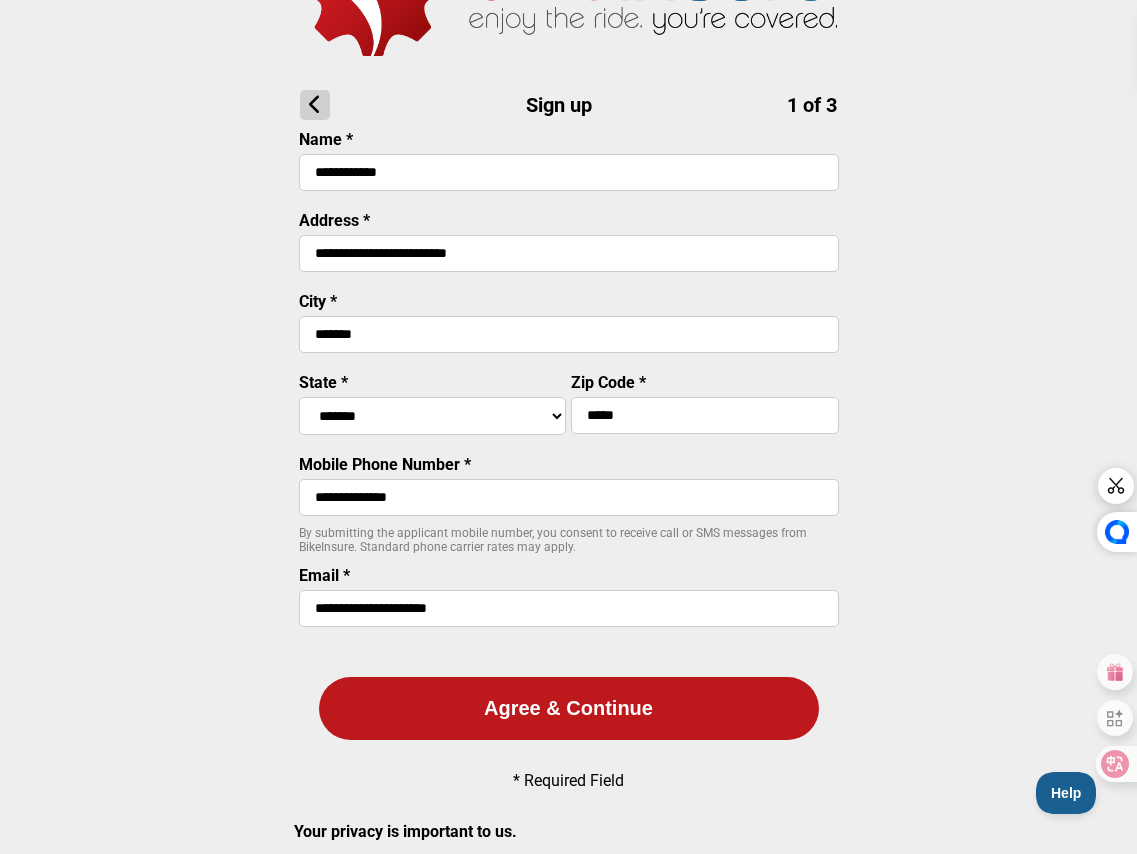 drag, startPoint x: 551, startPoint y: 262, endPoint x: 272, endPoint y: 253, distance: 279.1451 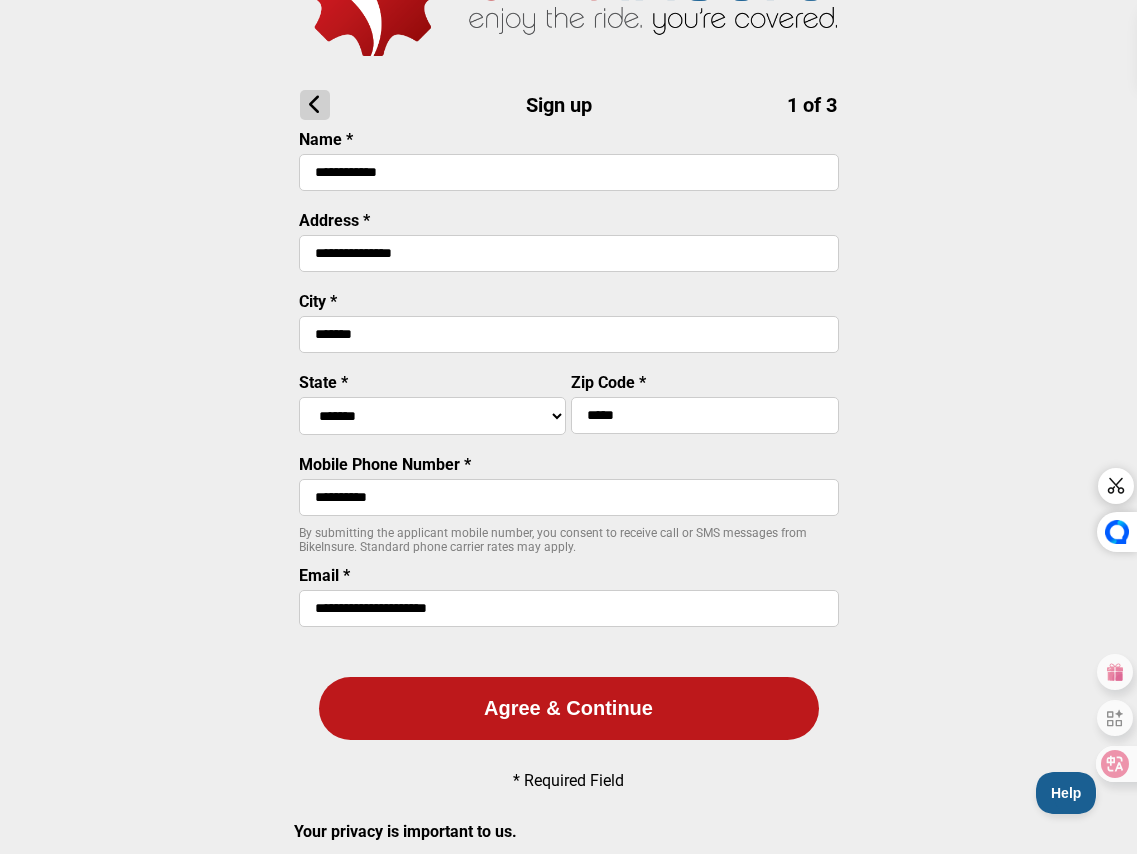 type on "**********" 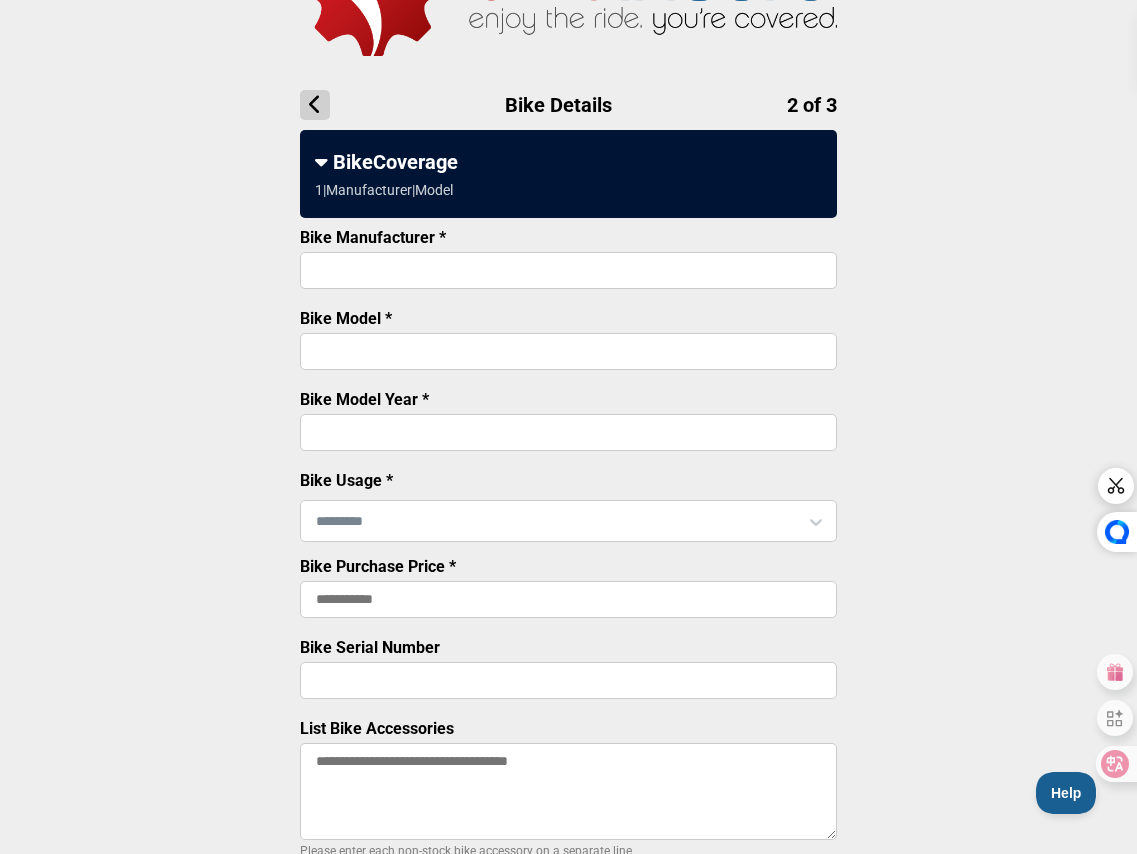 scroll, scrollTop: 0, scrollLeft: 0, axis: both 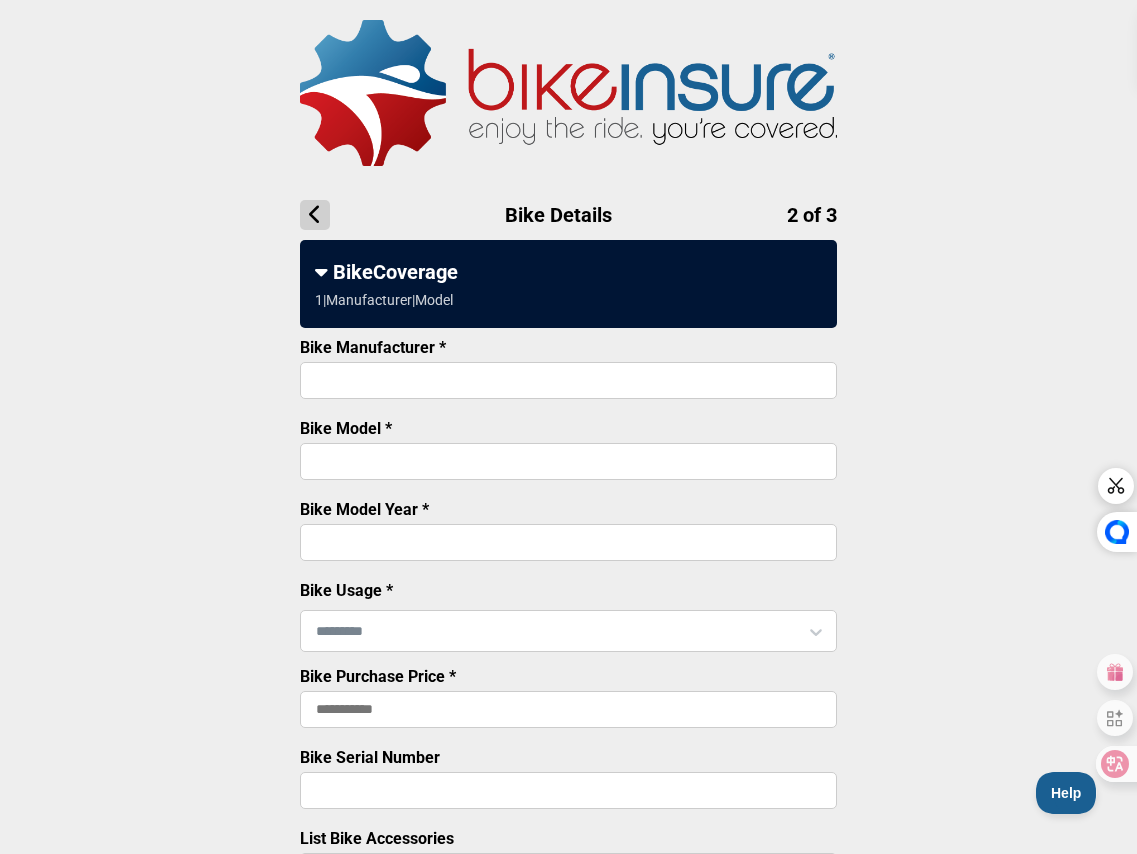 click on "Bike Manufacturer   *" at bounding box center (568, 380) 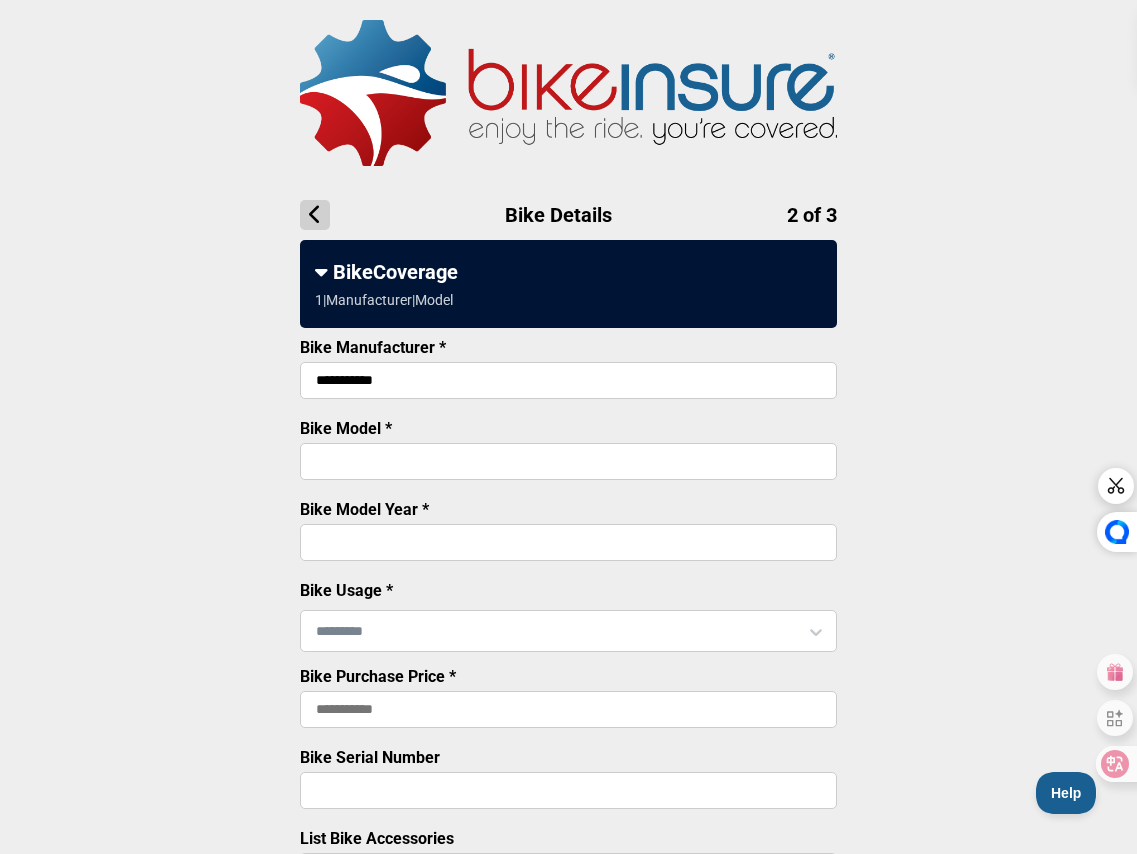 click on "**********" at bounding box center (568, 380) 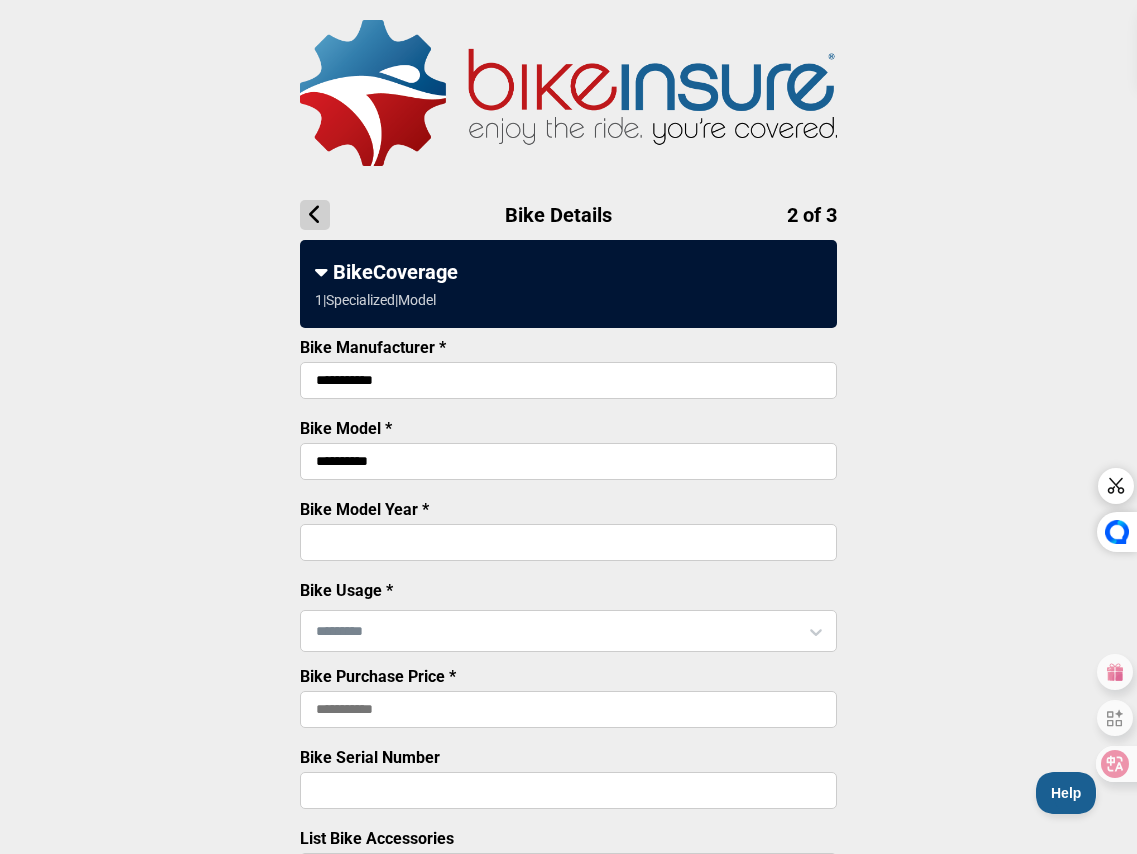 type on "**********" 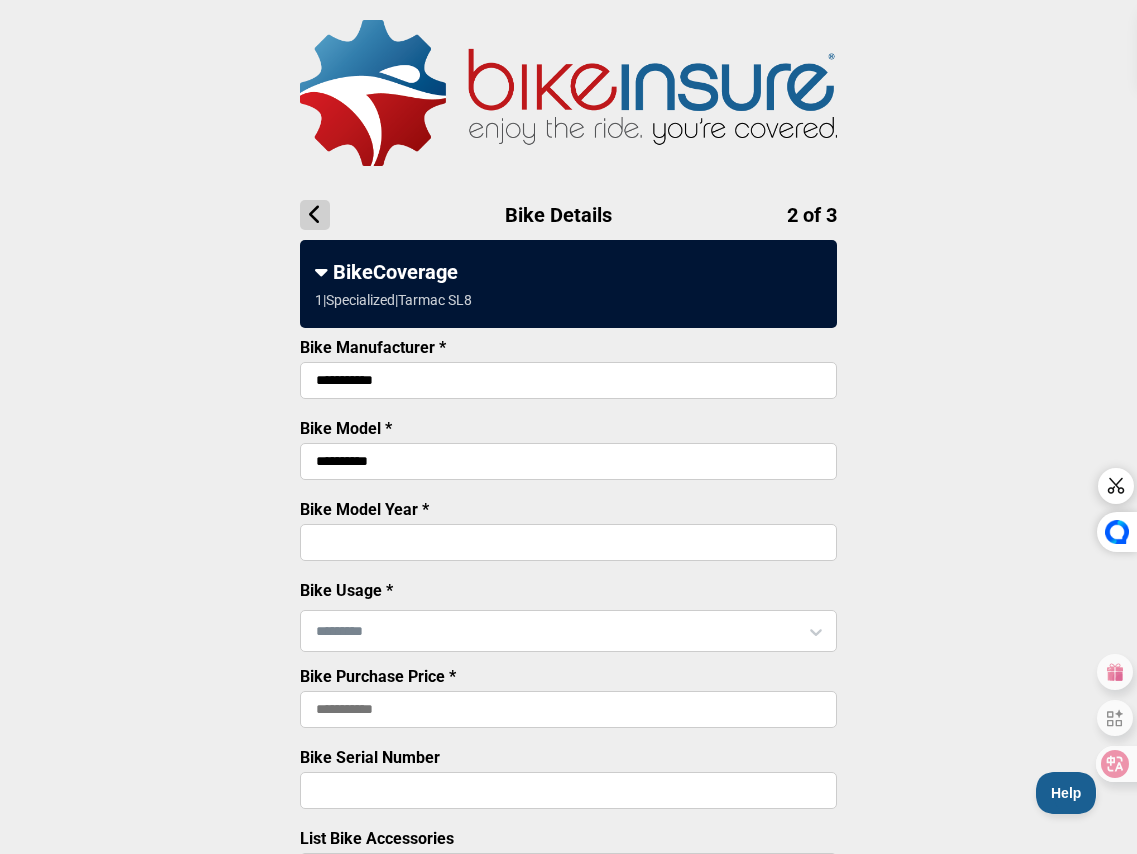 scroll, scrollTop: 79, scrollLeft: 0, axis: vertical 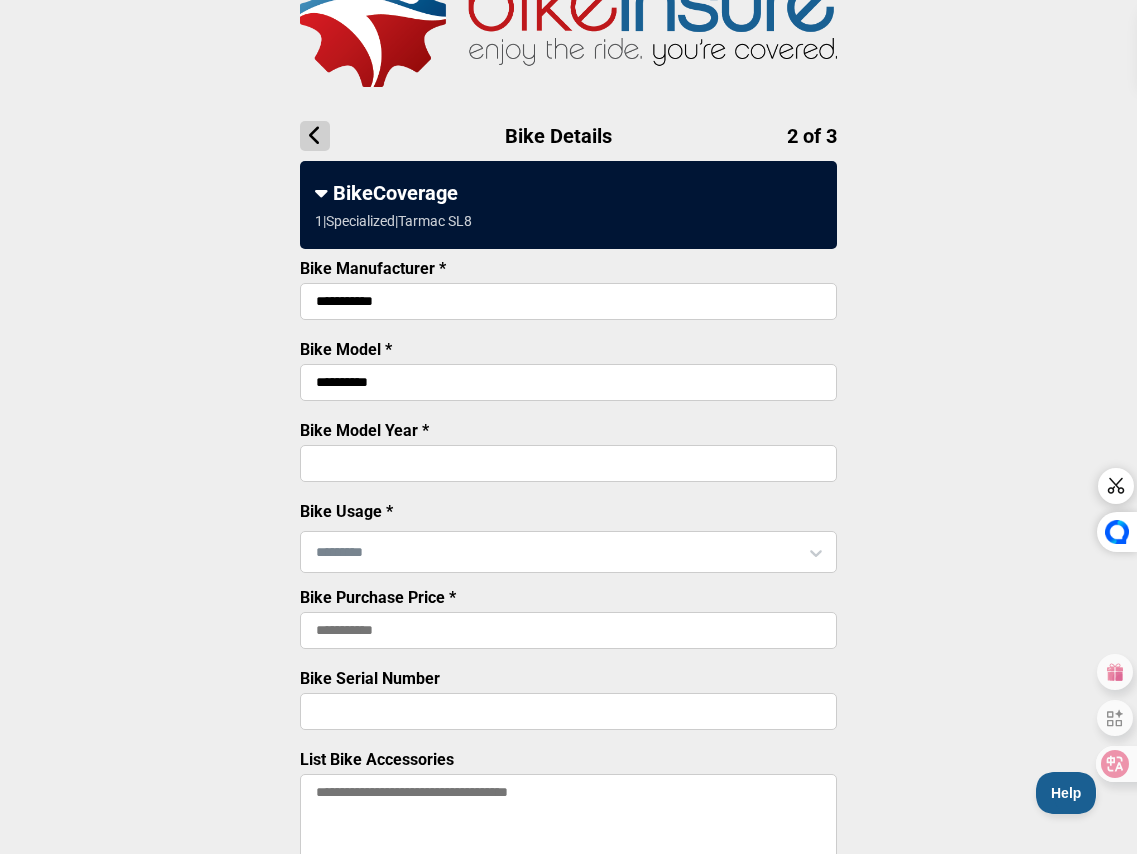 type on "****" 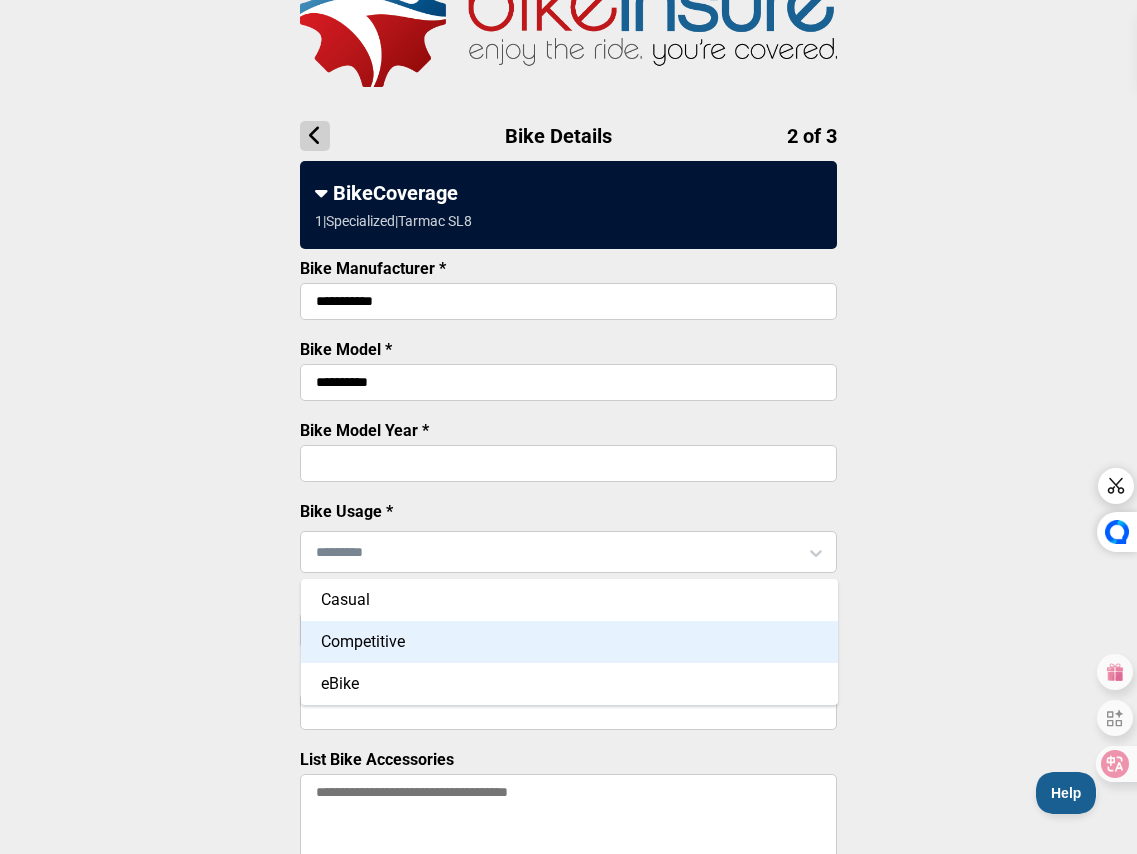 click on "Competitive" at bounding box center (569, 642) 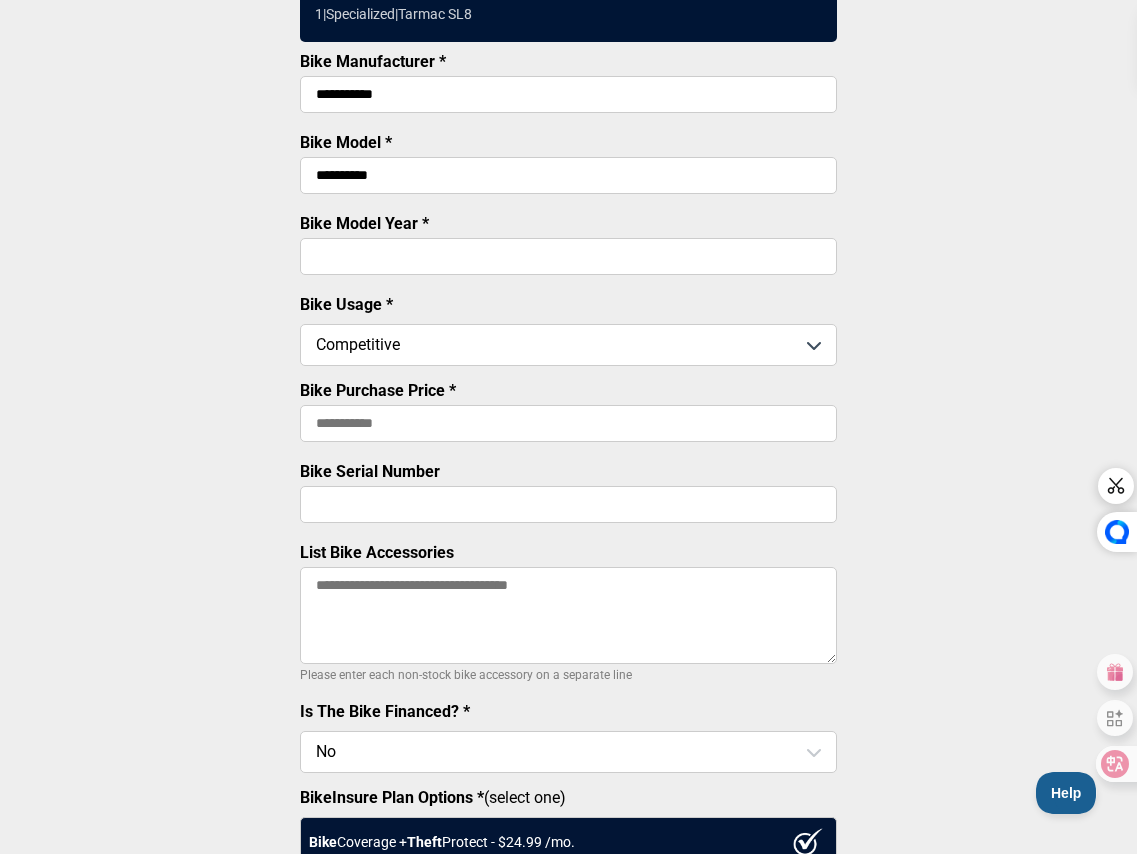scroll, scrollTop: 287, scrollLeft: 0, axis: vertical 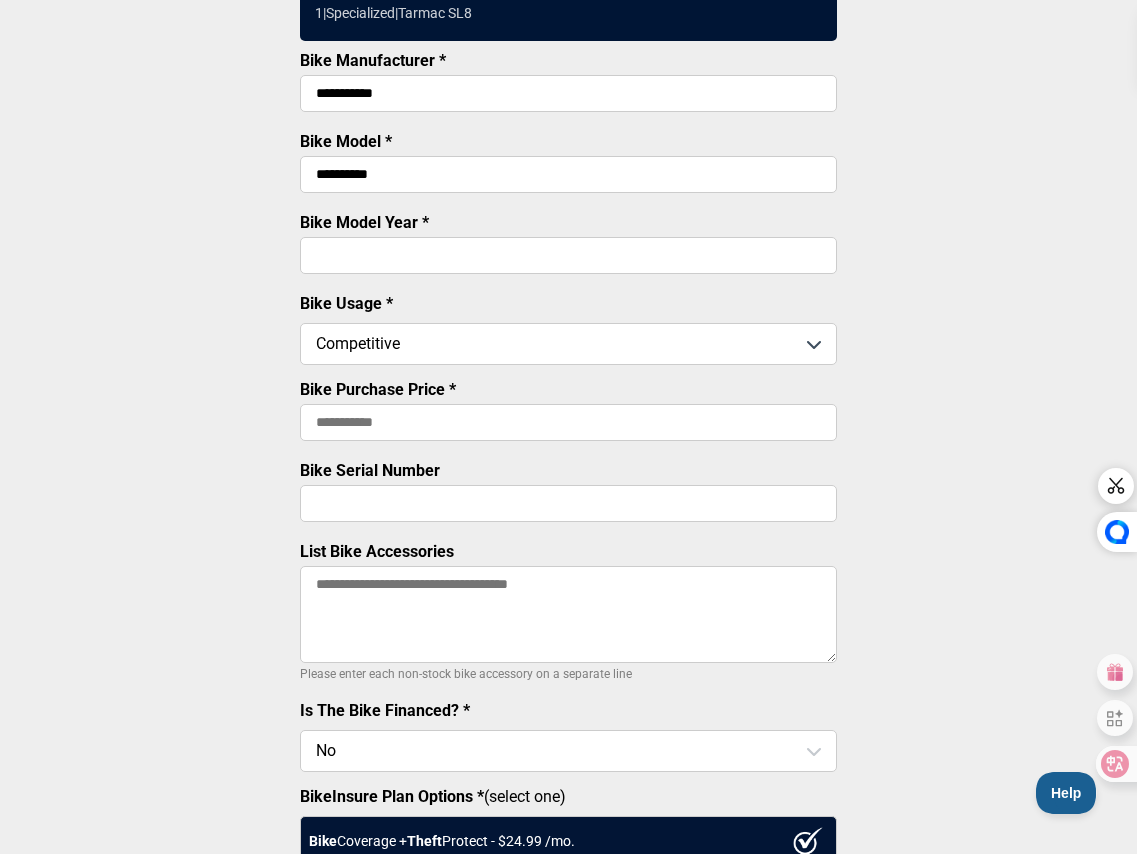 click on "Bike Serial Number" at bounding box center (568, 494) 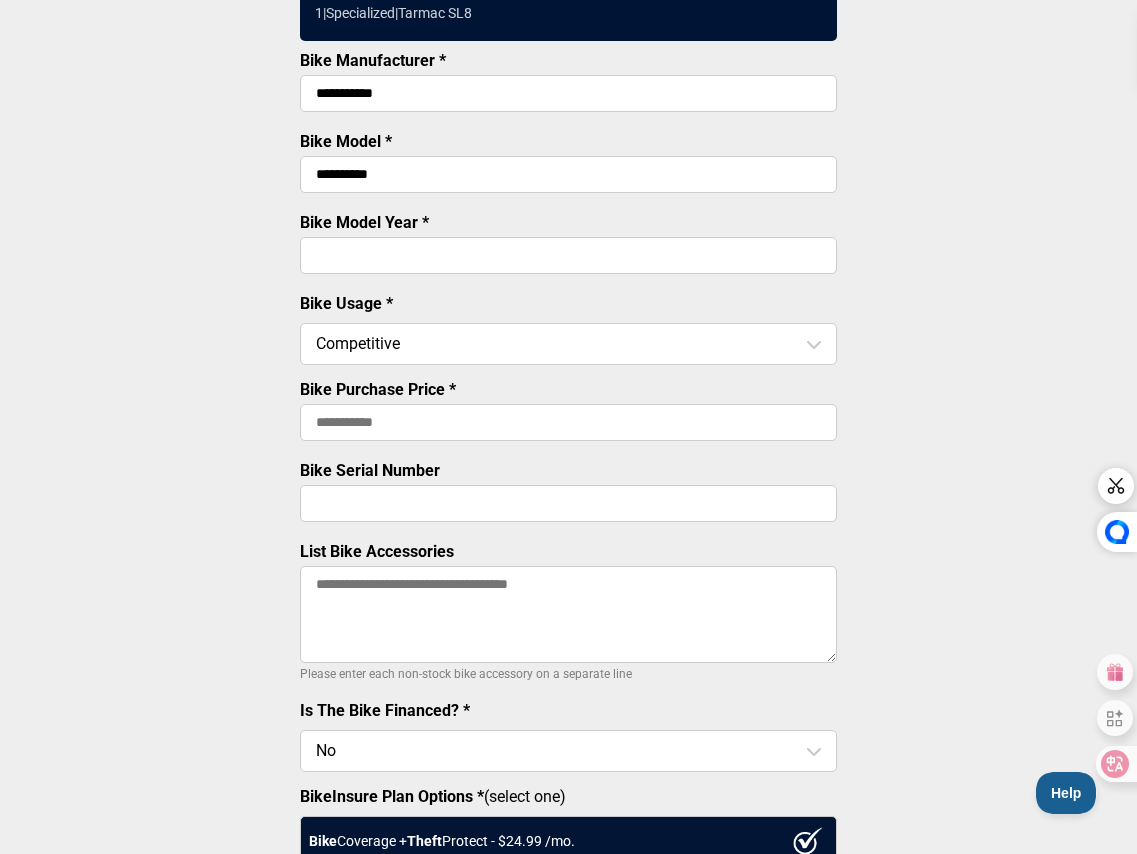 click on "Bike Serial Number" at bounding box center [568, 503] 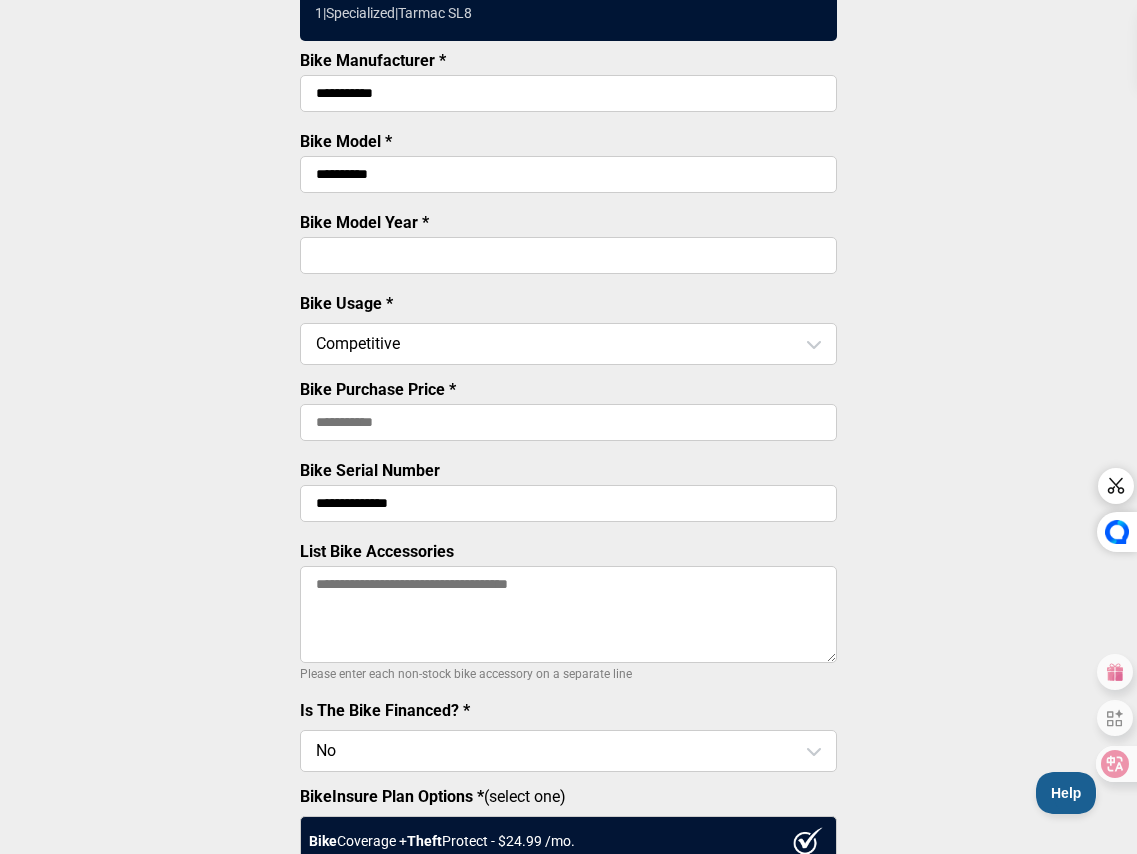 type on "**********" 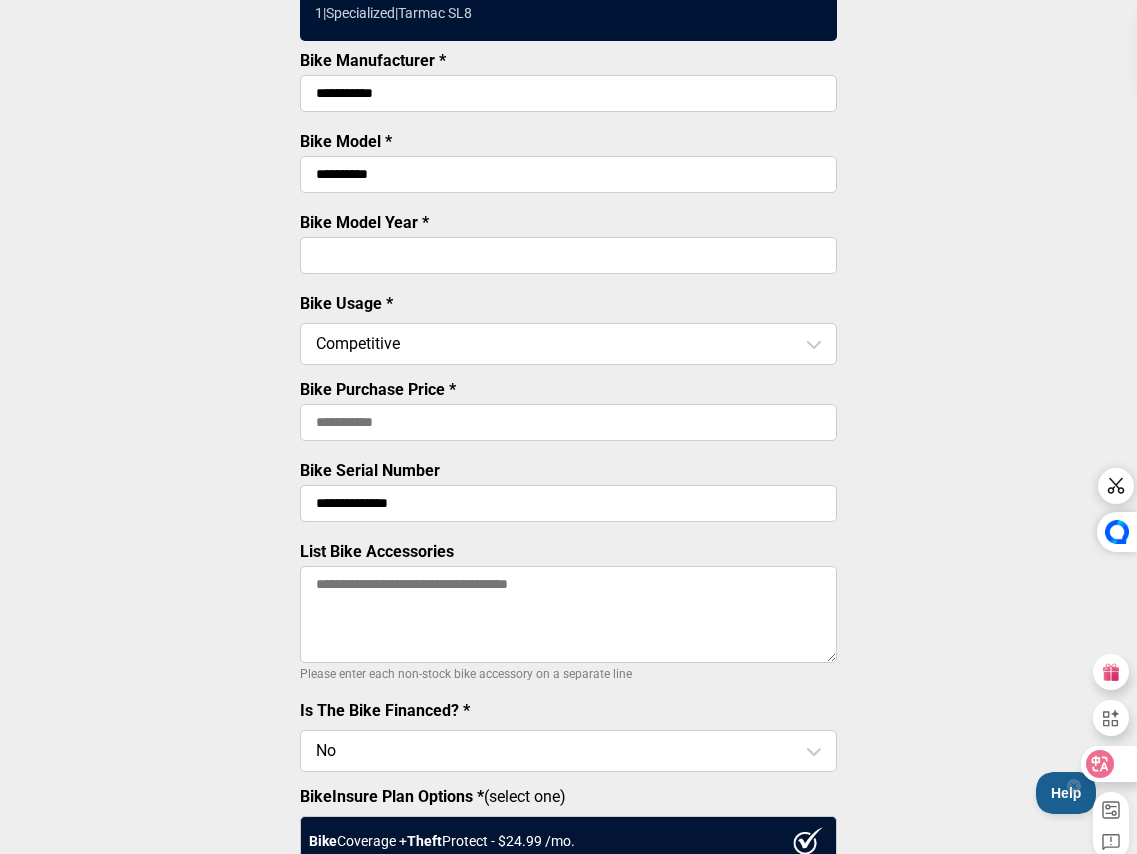 click at bounding box center [1108, 764] 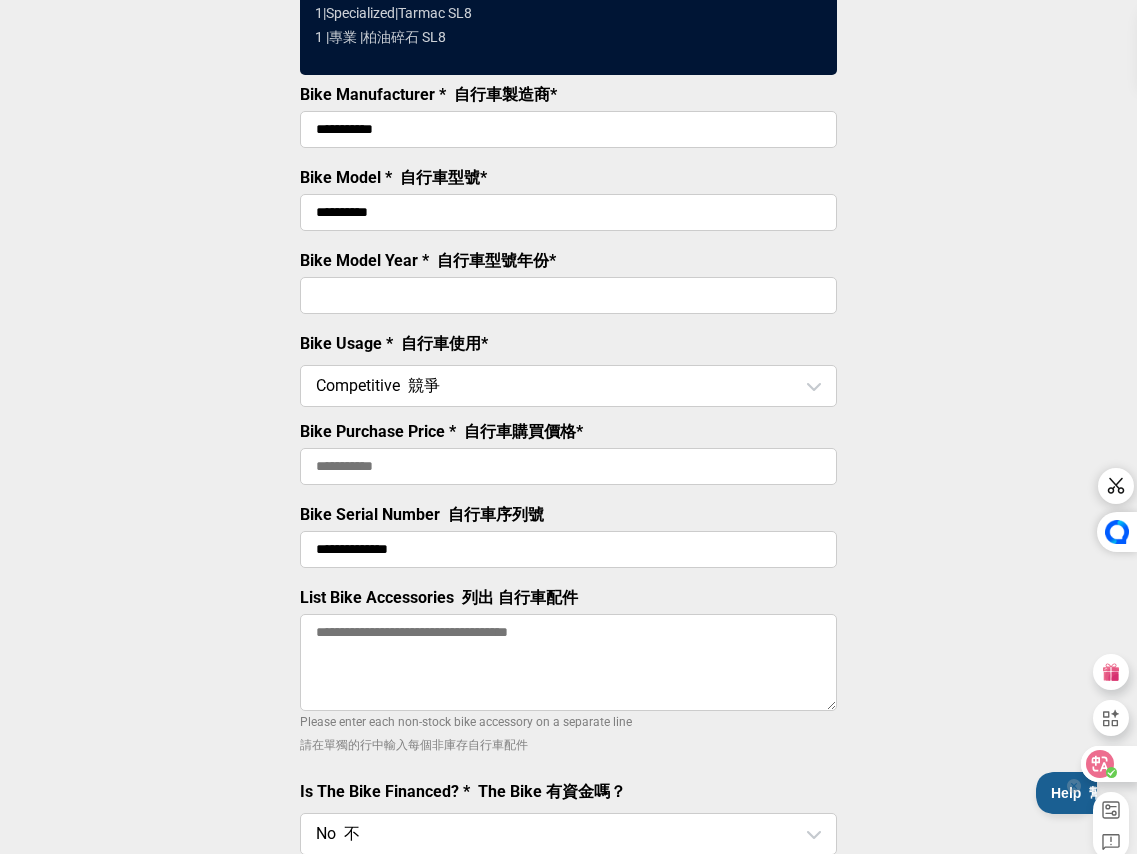 click at bounding box center (1108, 764) 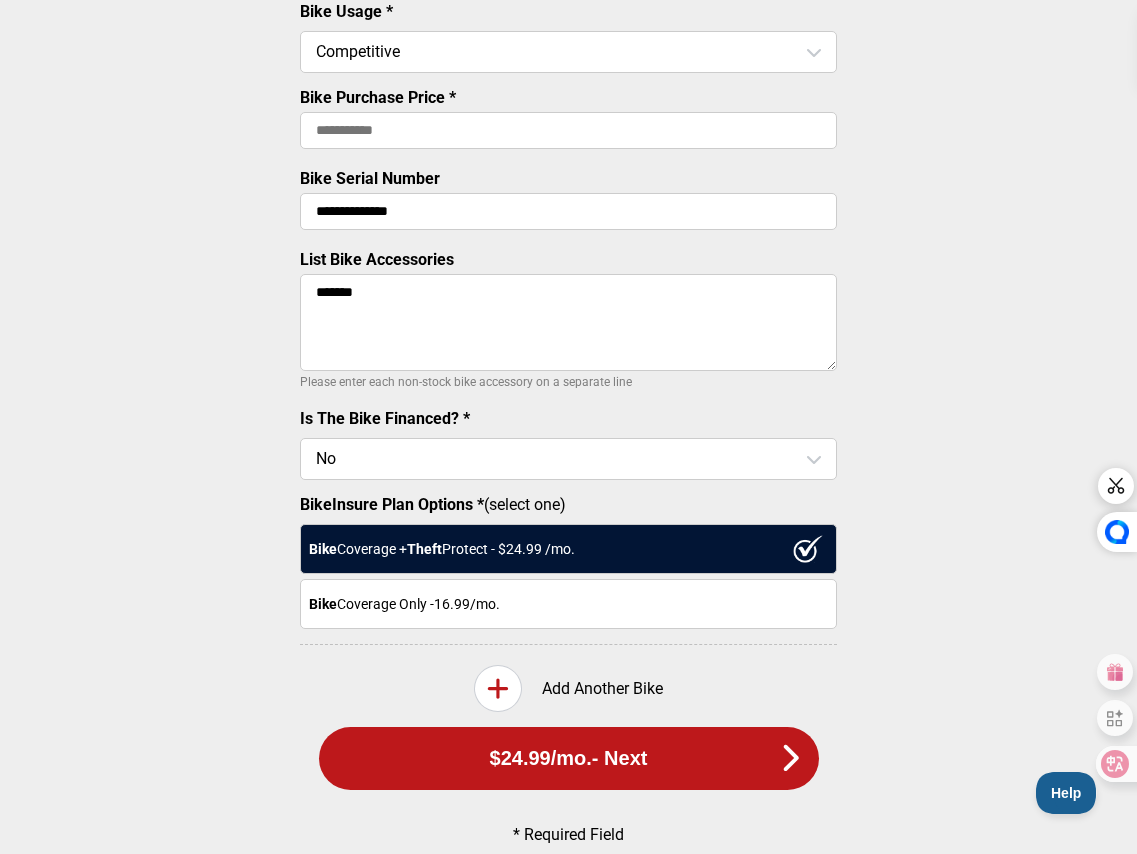 scroll, scrollTop: 581, scrollLeft: 0, axis: vertical 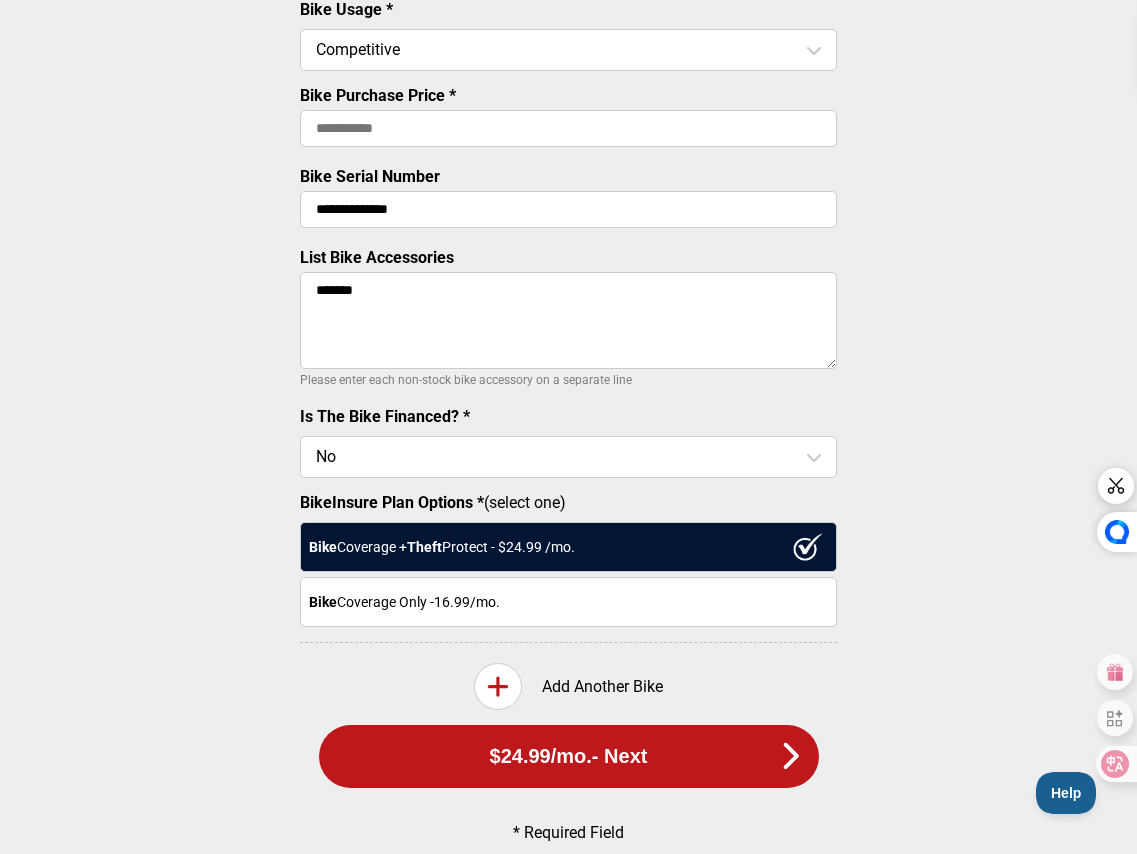 click at bounding box center (568, 457) 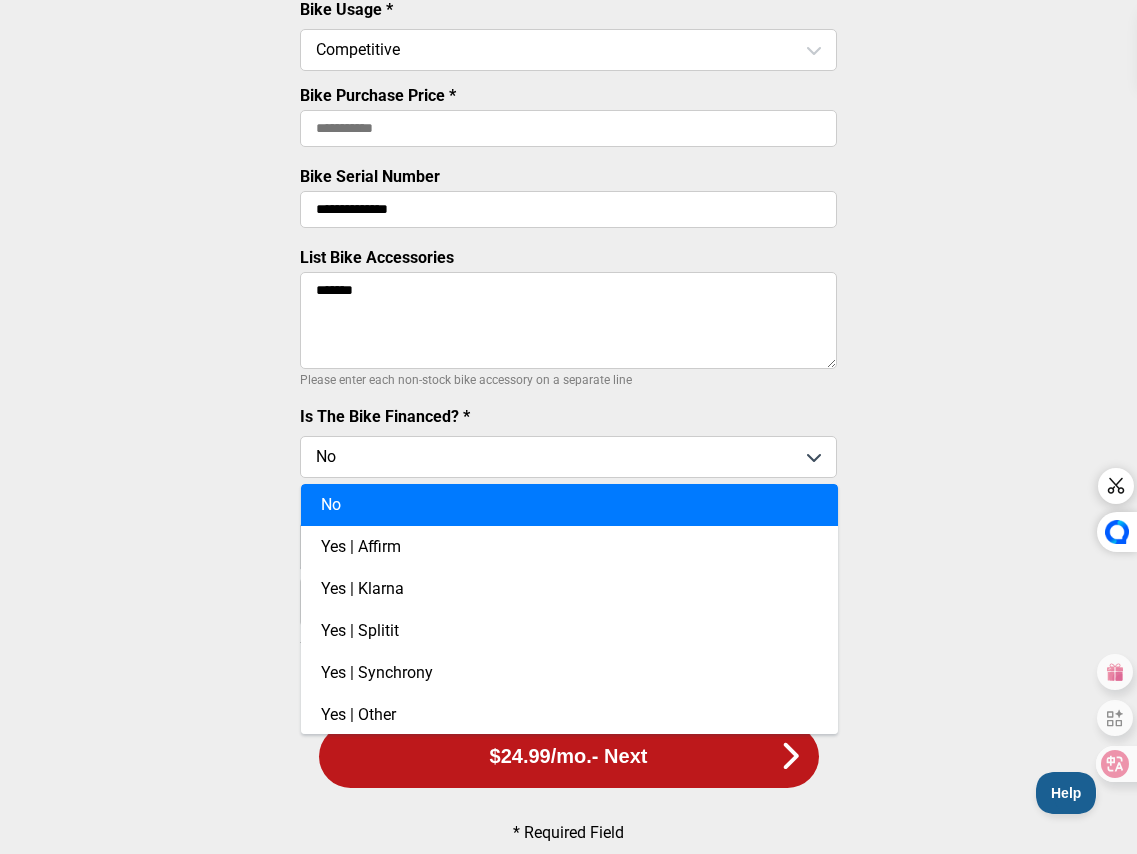 click on "No" at bounding box center (569, 505) 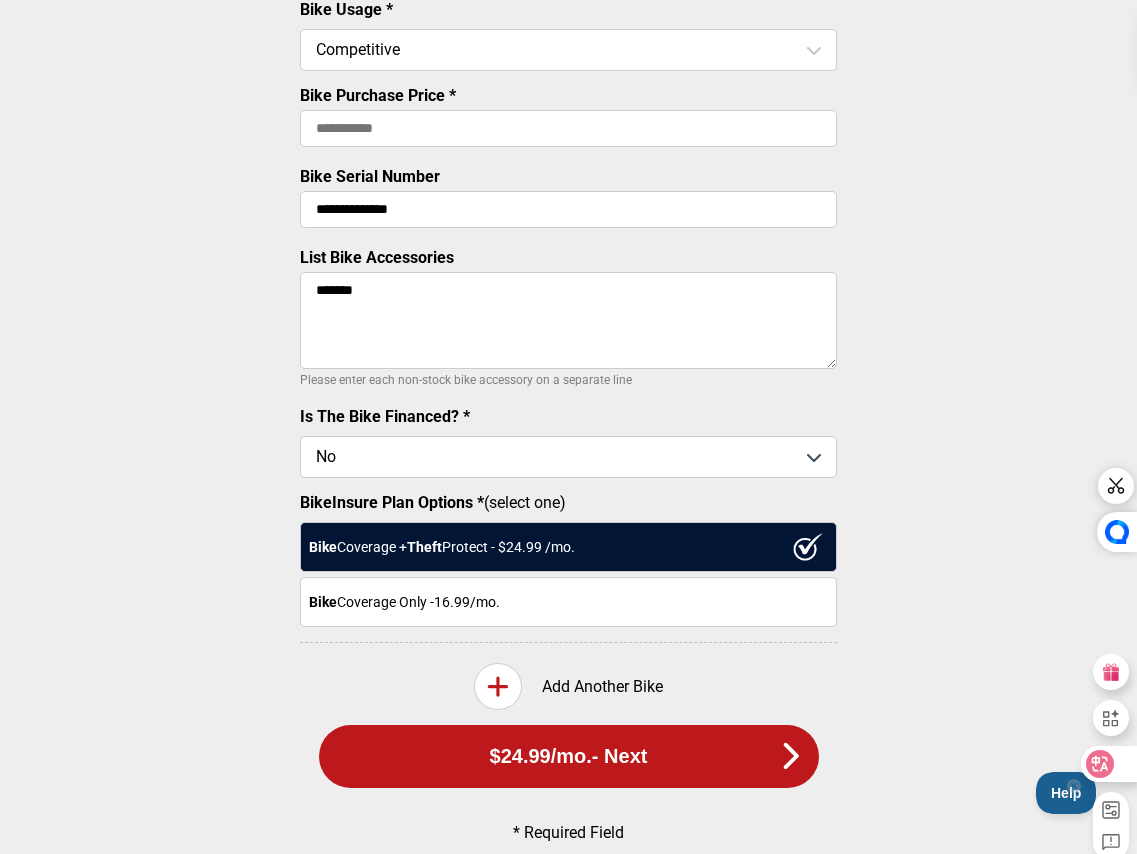 click 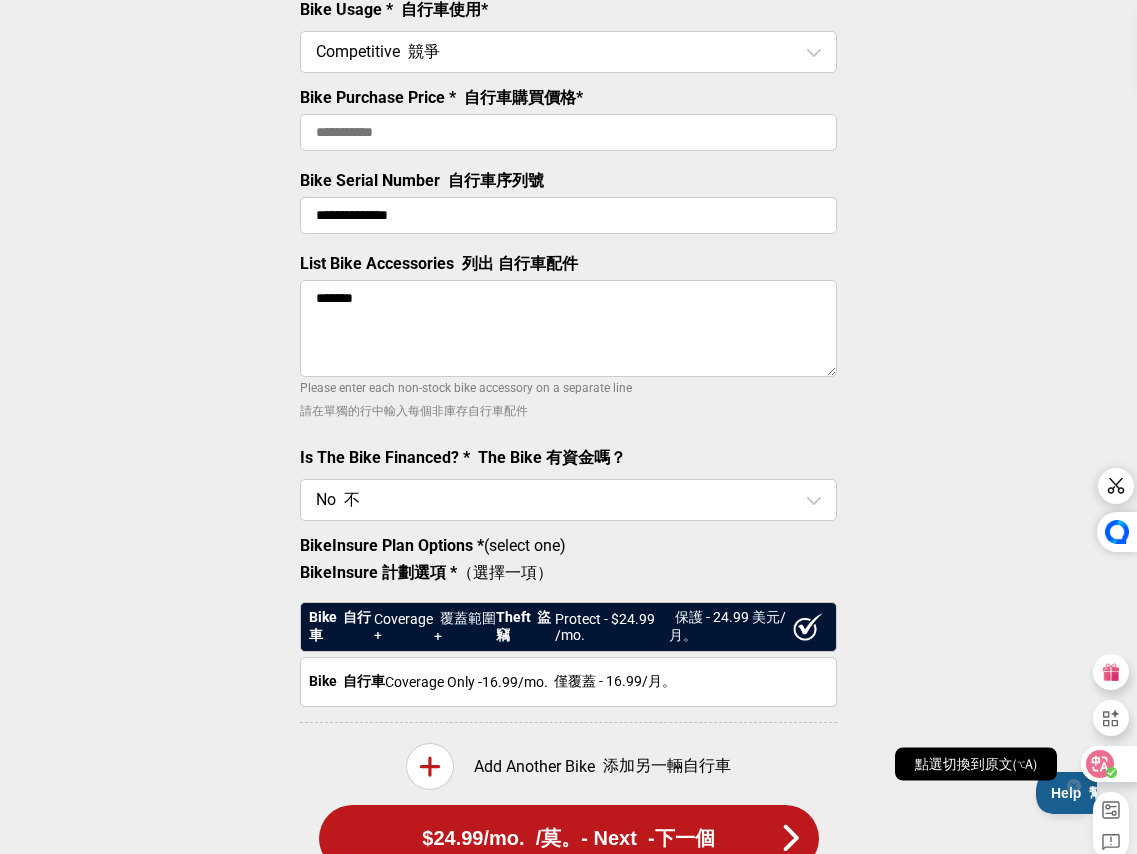 click 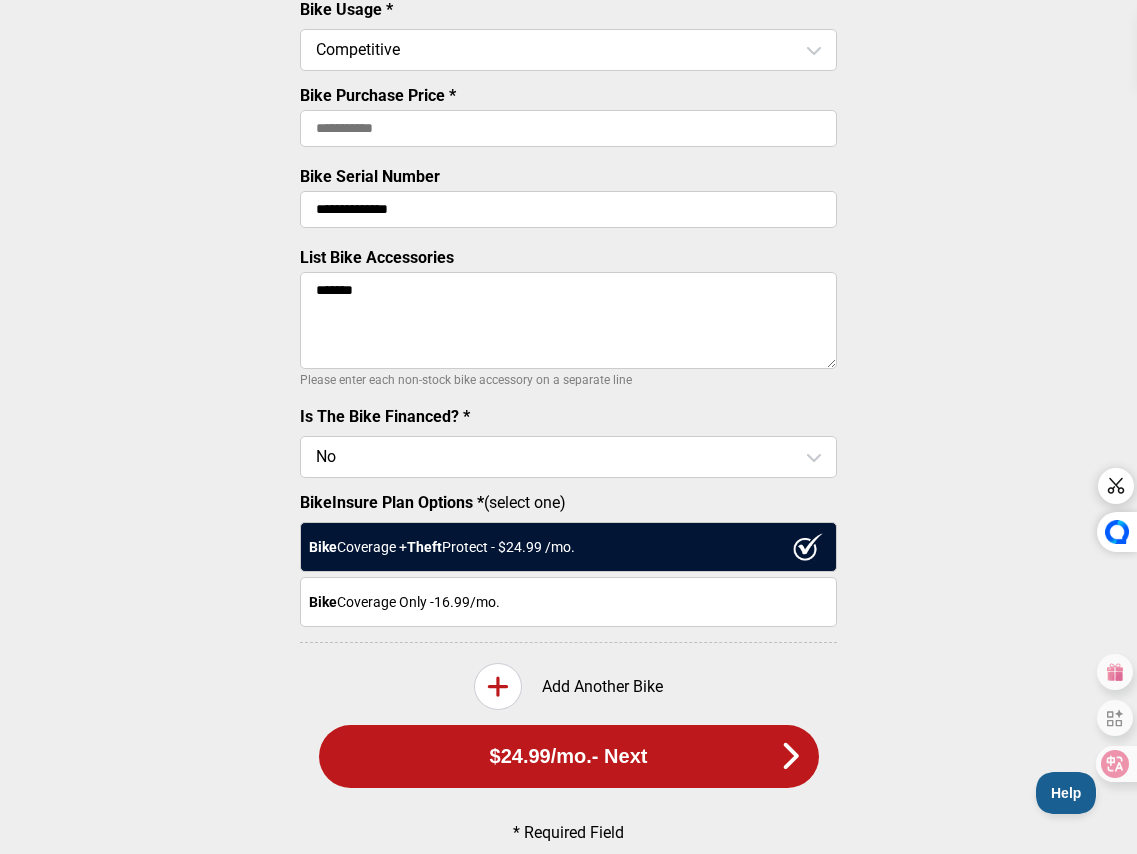 scroll, scrollTop: 623, scrollLeft: 0, axis: vertical 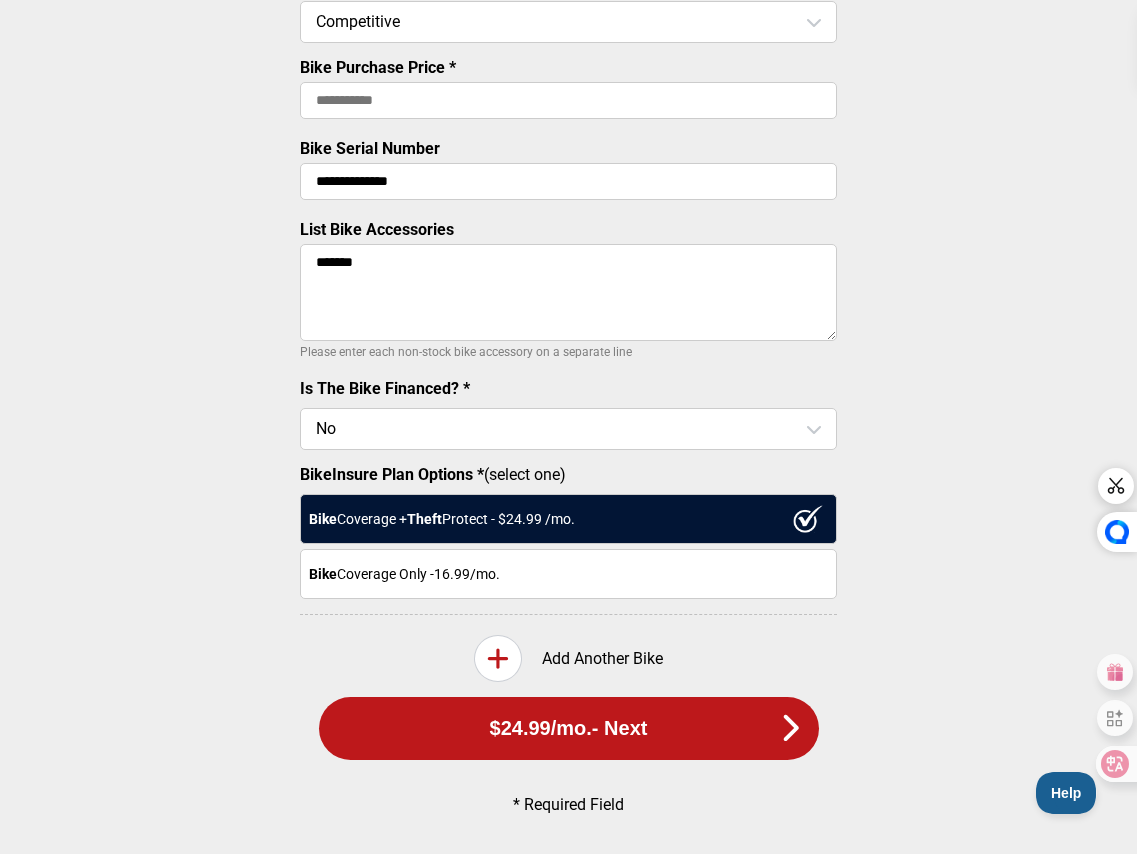 click on "*******" at bounding box center (568, 292) 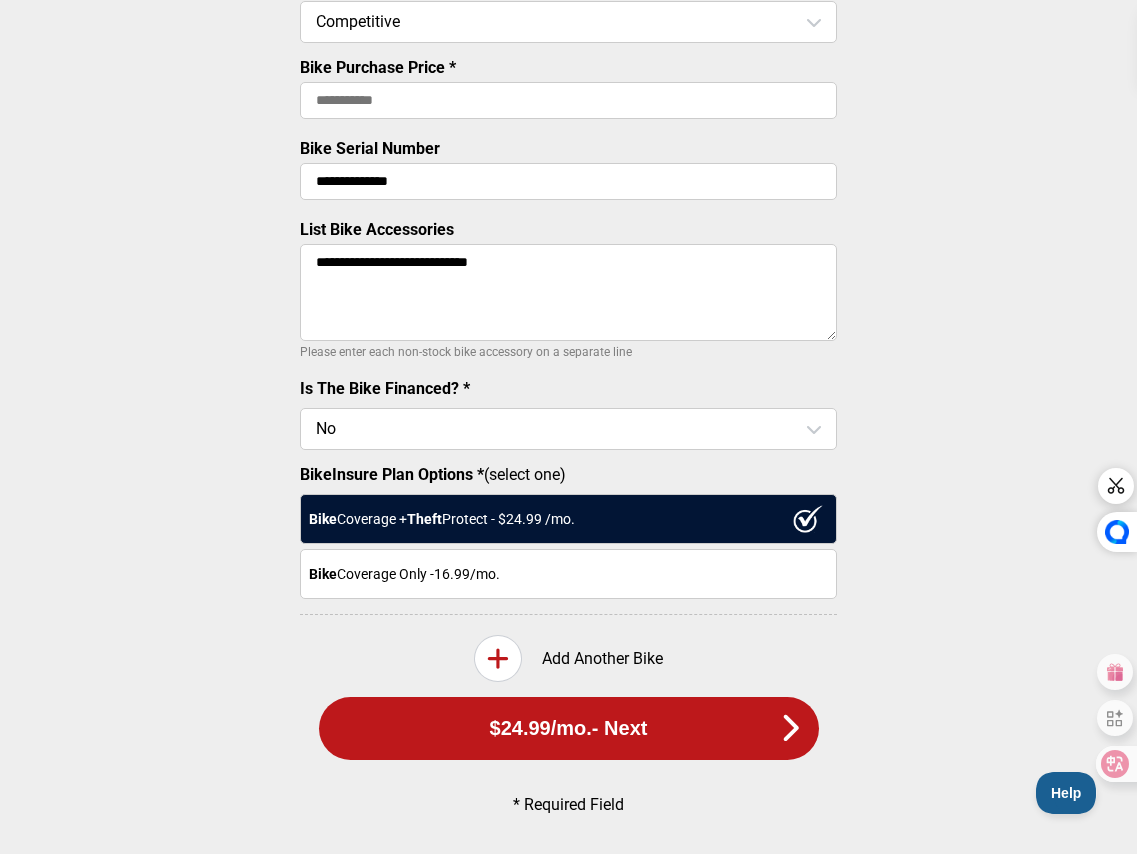 drag, startPoint x: 594, startPoint y: 262, endPoint x: 247, endPoint y: 250, distance: 347.20743 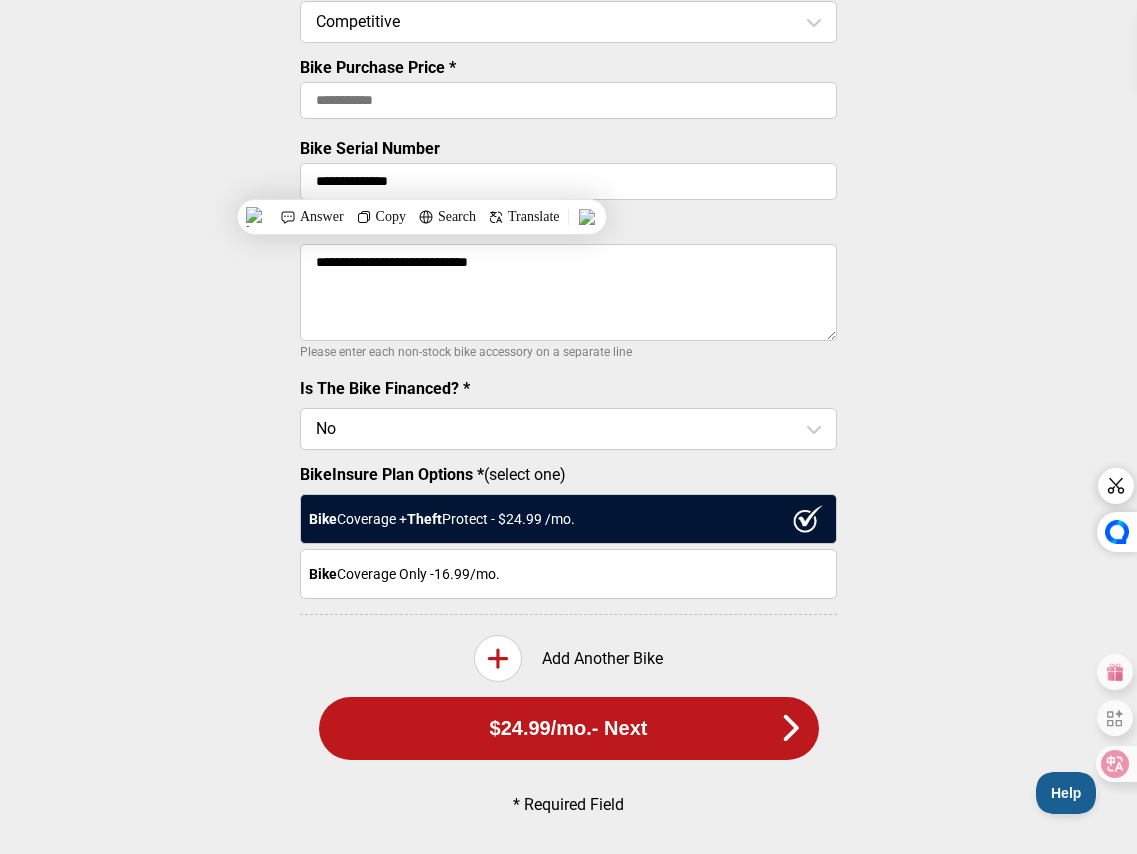 click on "**********" at bounding box center [568, 292] 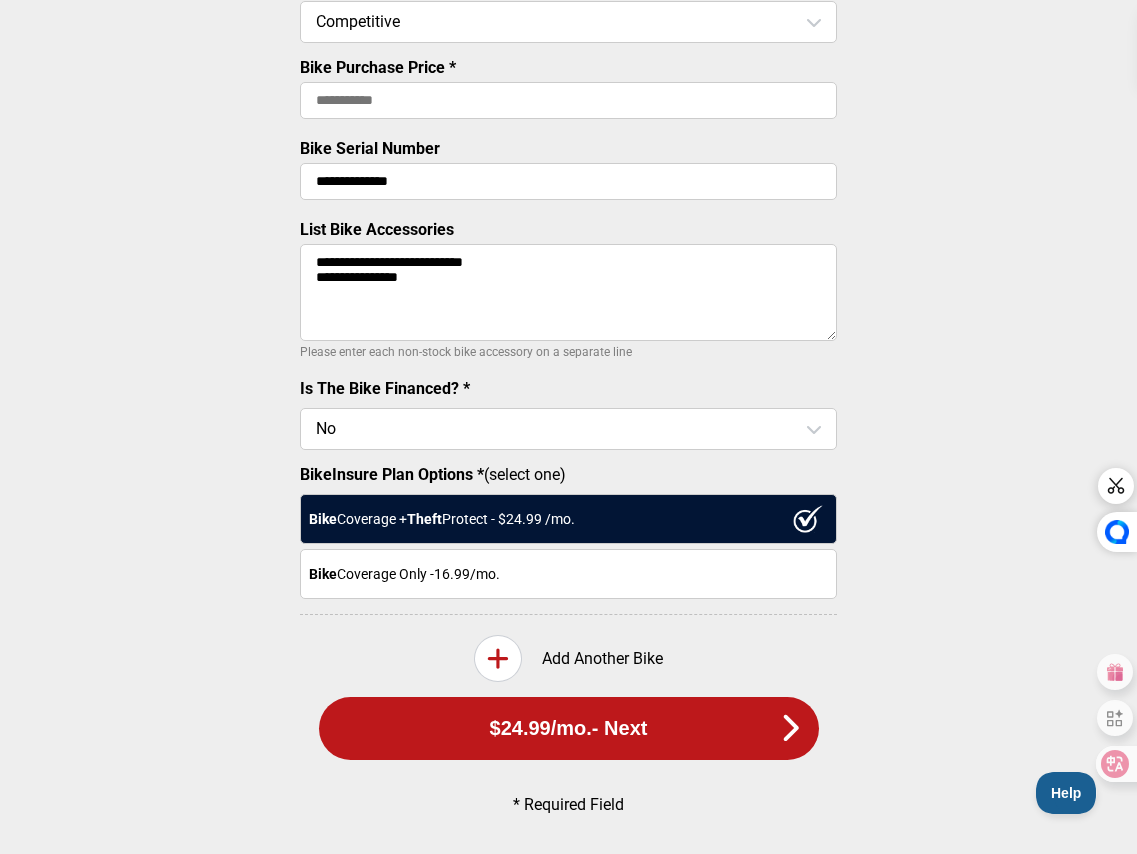 drag, startPoint x: 442, startPoint y: 272, endPoint x: 317, endPoint y: 268, distance: 125.06398 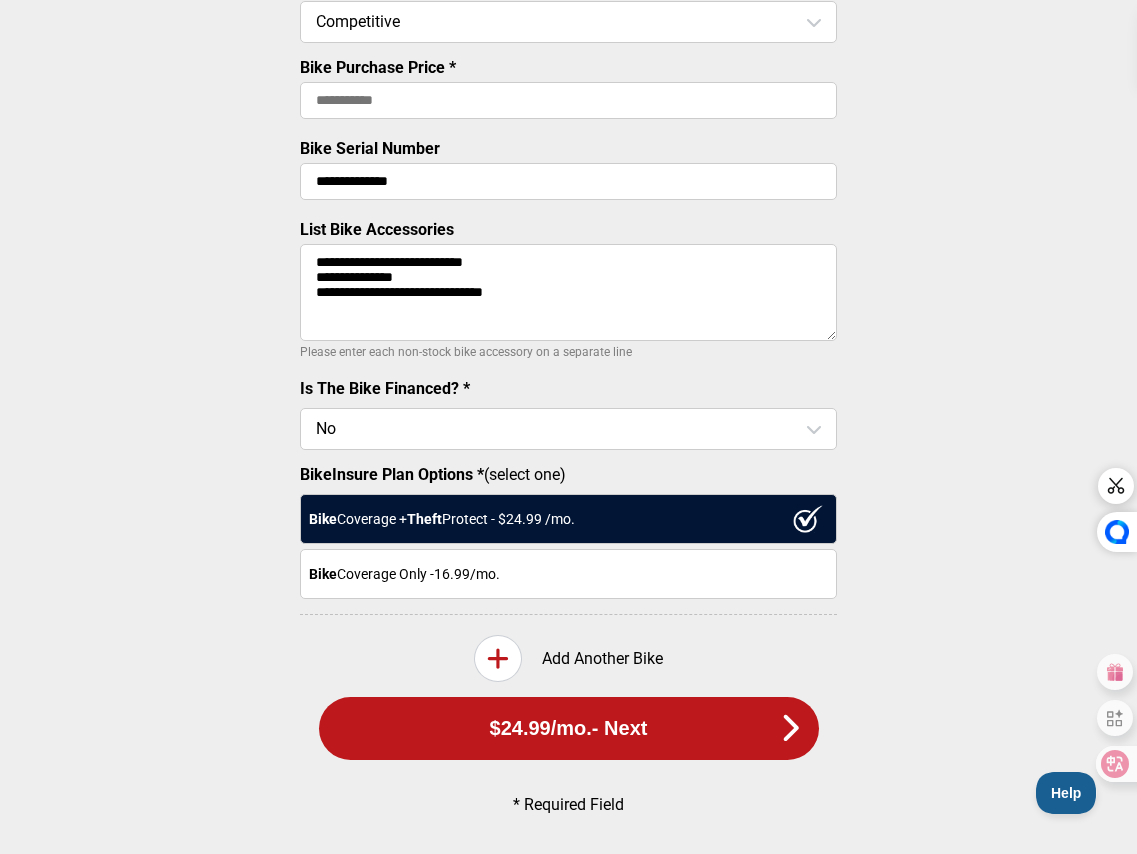paste on "**********" 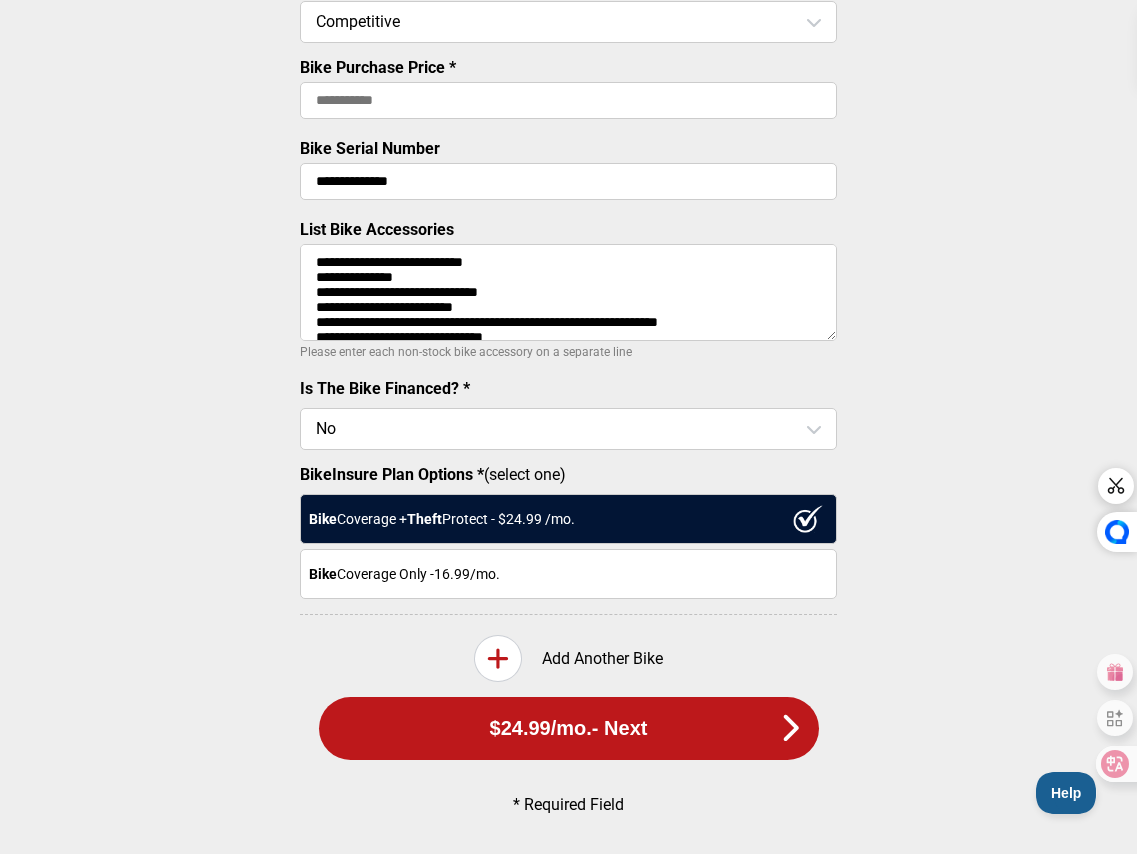 scroll, scrollTop: 6, scrollLeft: 0, axis: vertical 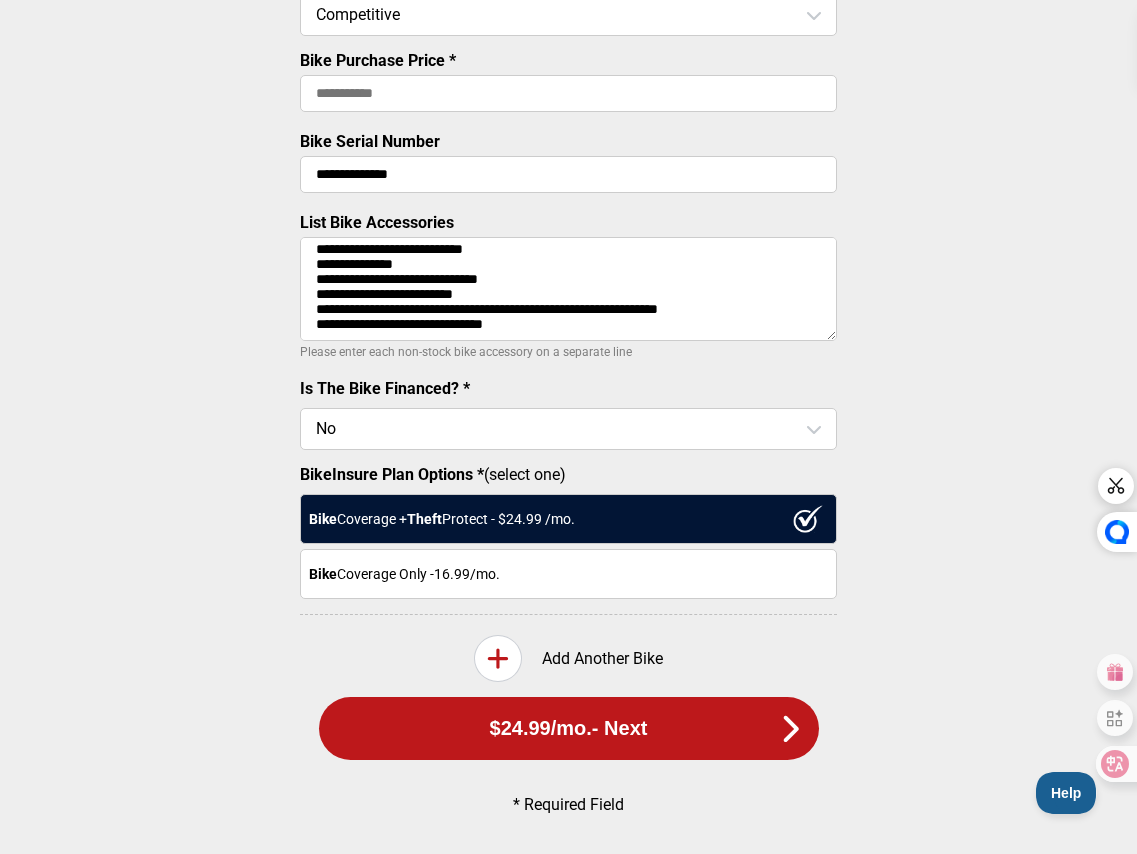 drag, startPoint x: 560, startPoint y: 331, endPoint x: 546, endPoint y: 311, distance: 24.41311 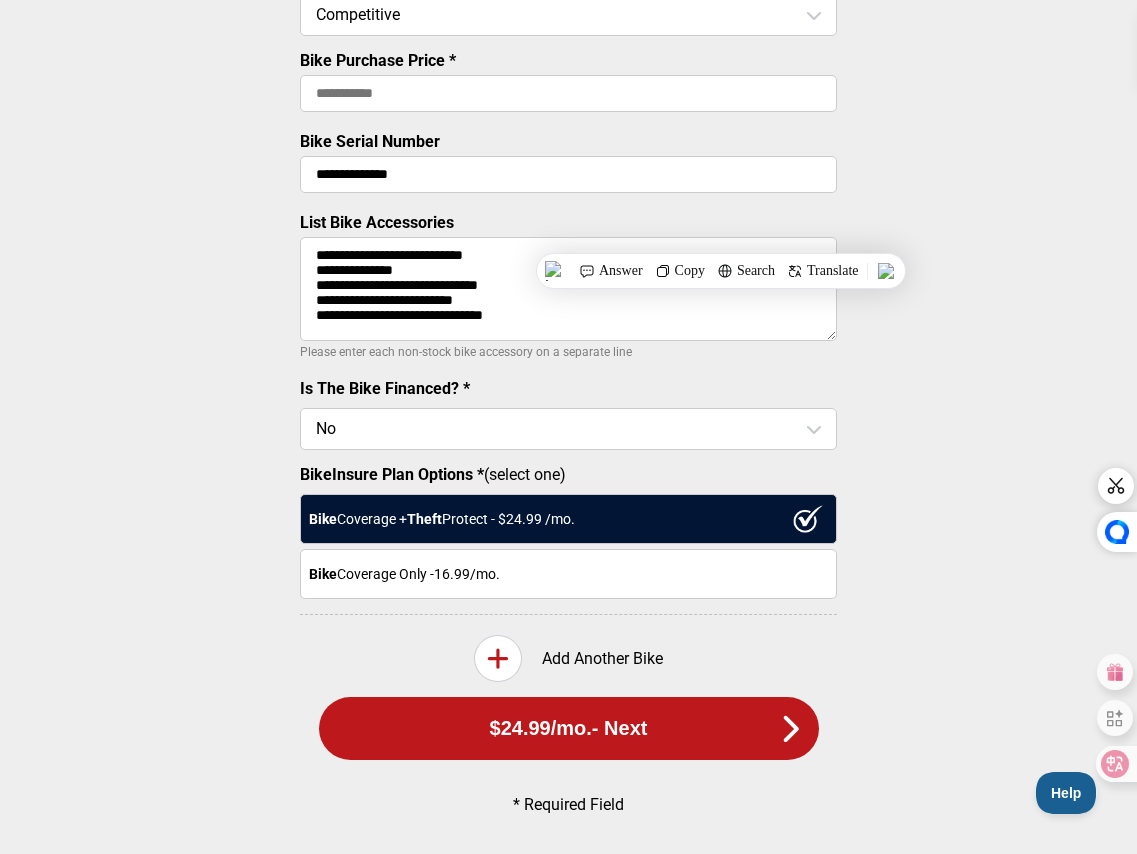 scroll, scrollTop: 0, scrollLeft: 0, axis: both 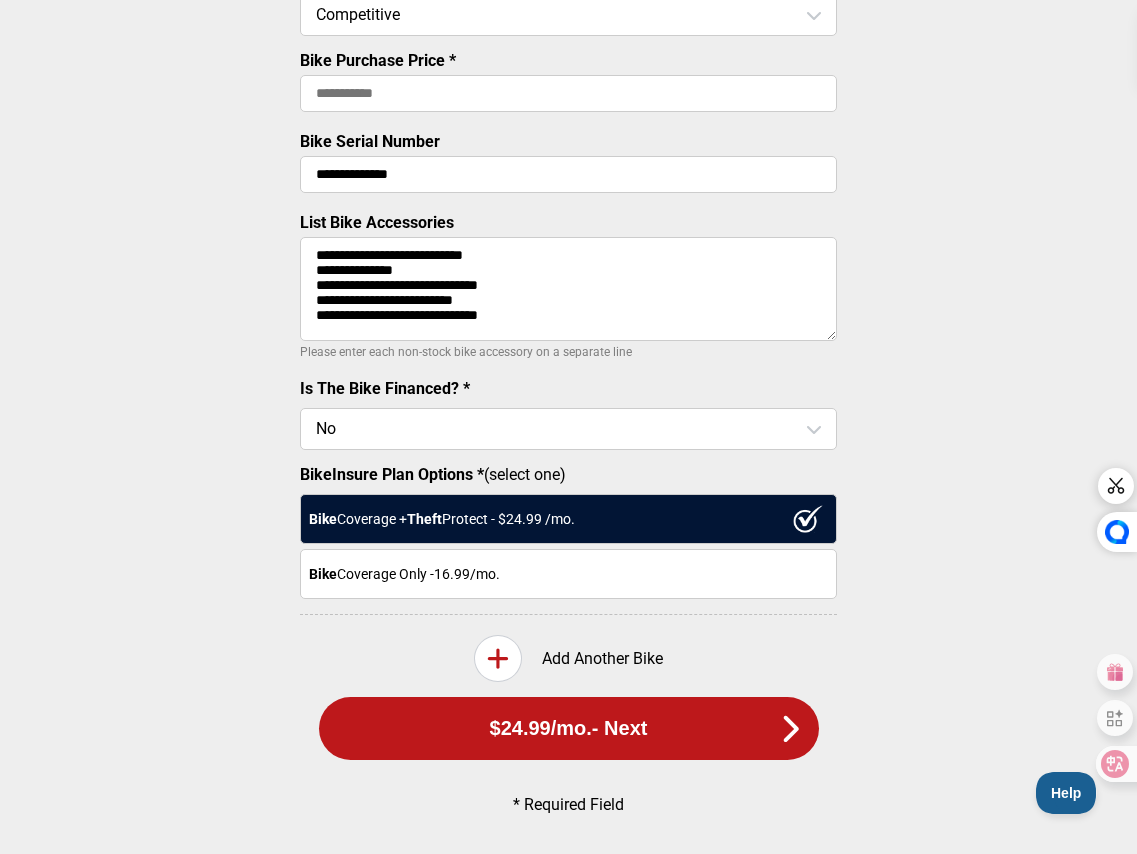 drag, startPoint x: 504, startPoint y: 302, endPoint x: 309, endPoint y: 304, distance: 195.01025 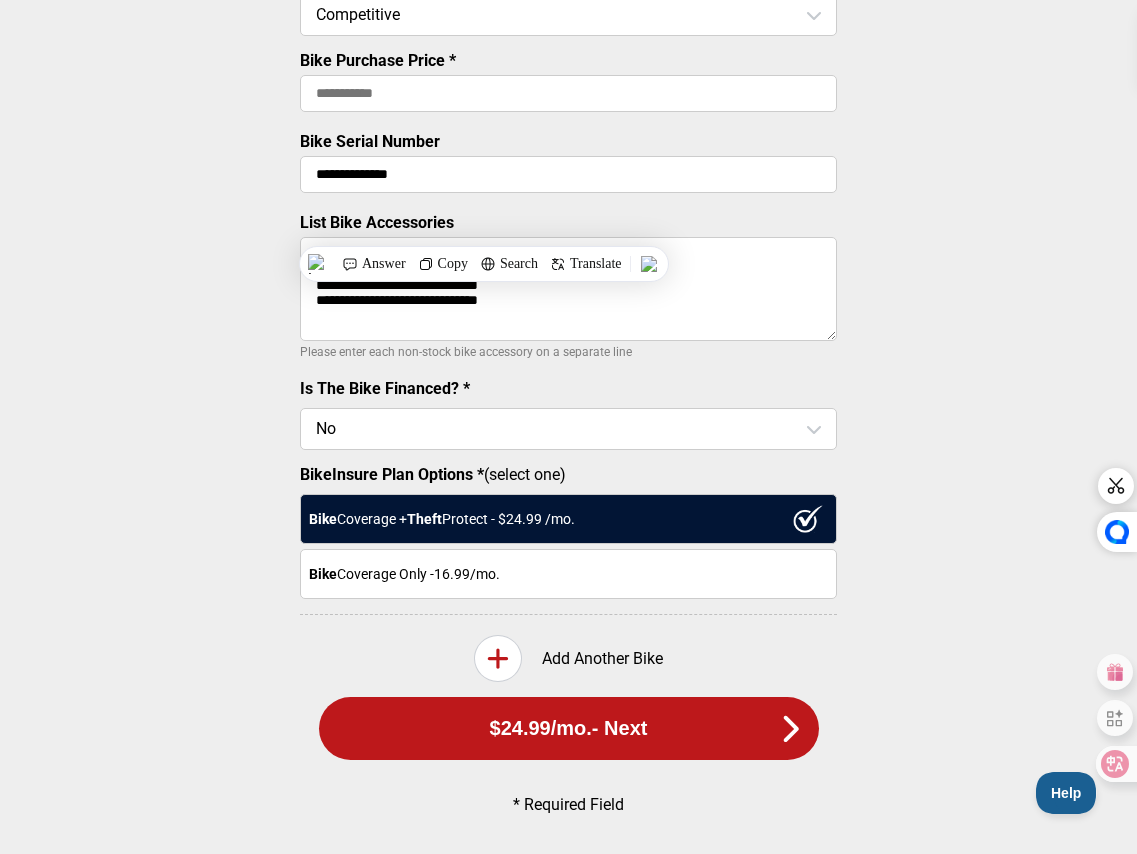 click on "**********" at bounding box center (568, 289) 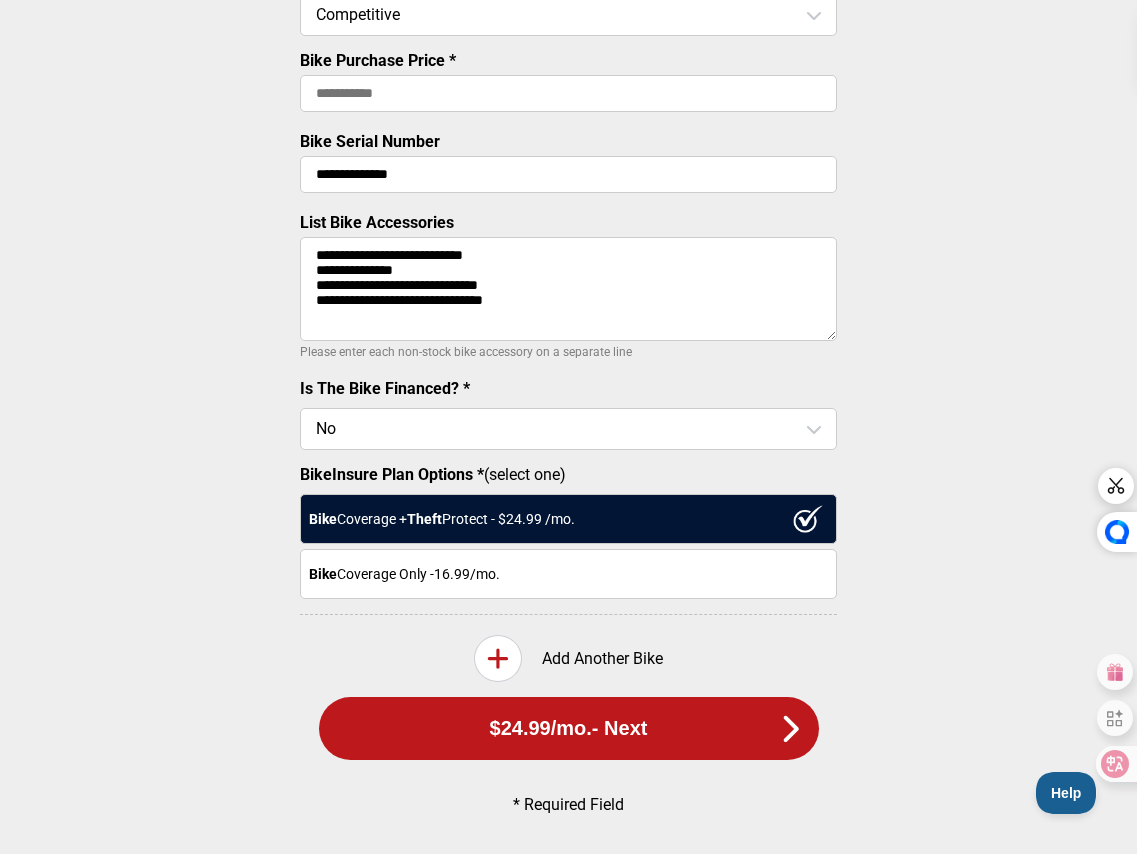 paste on "**********" 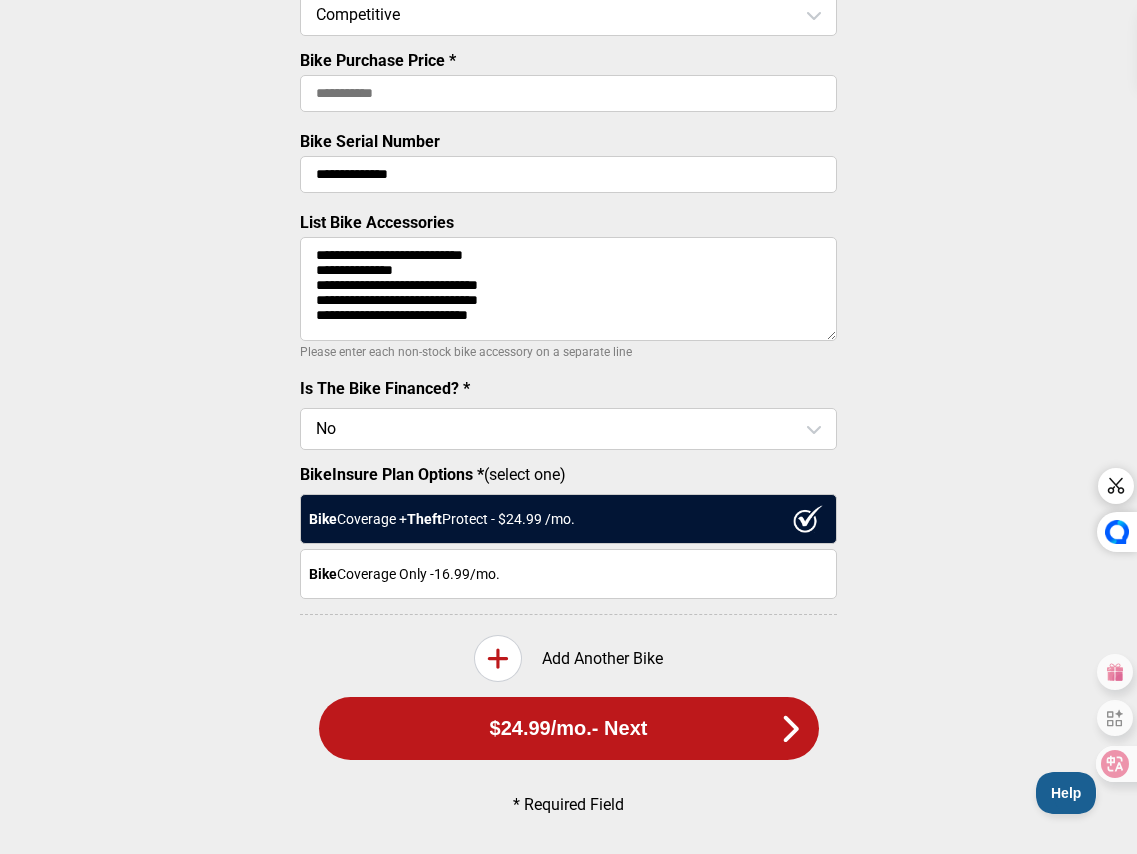 click on "**********" at bounding box center (568, 289) 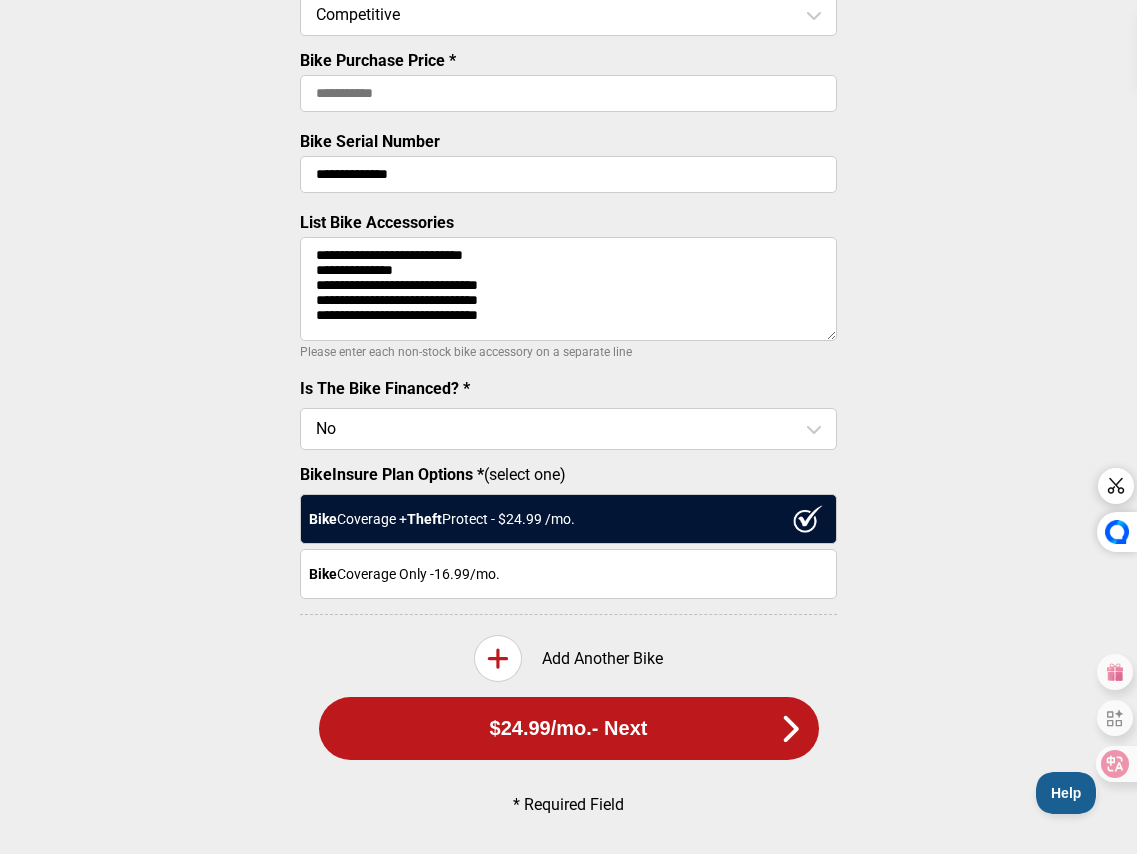 click on "**********" at bounding box center [568, 289] 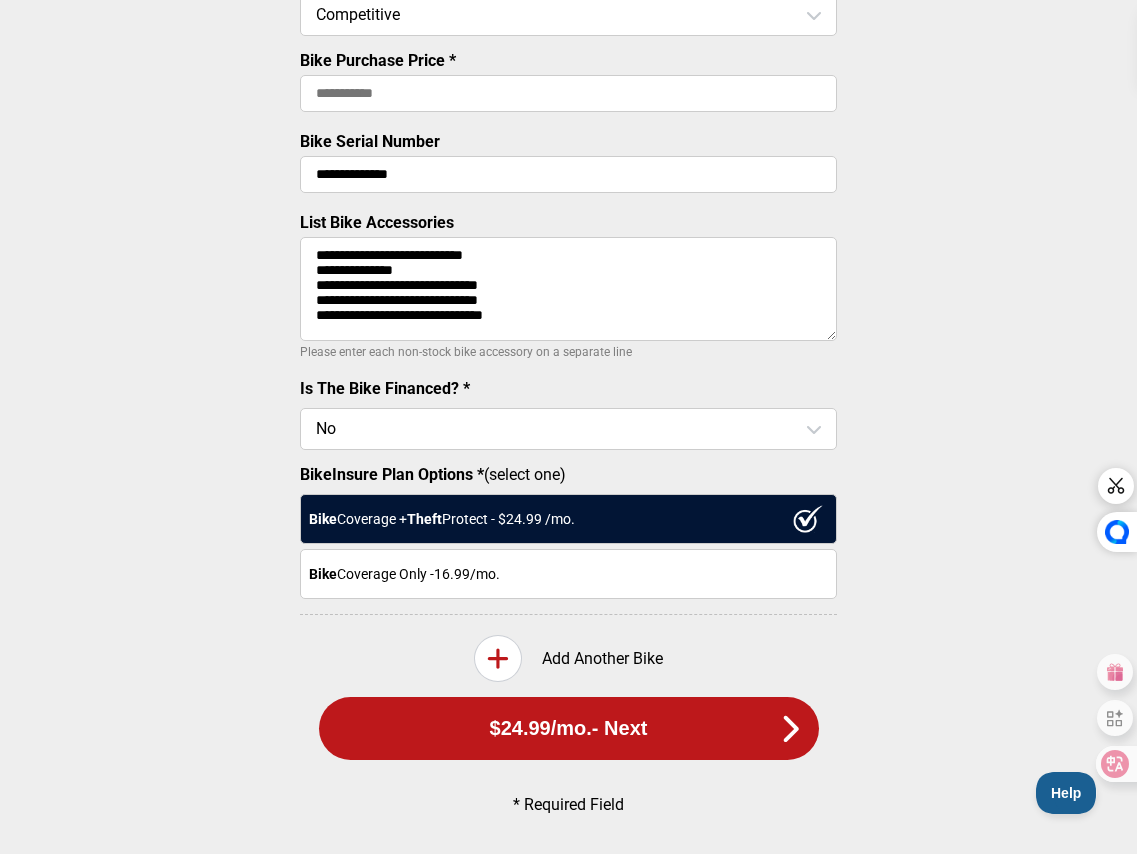 scroll, scrollTop: 6, scrollLeft: 0, axis: vertical 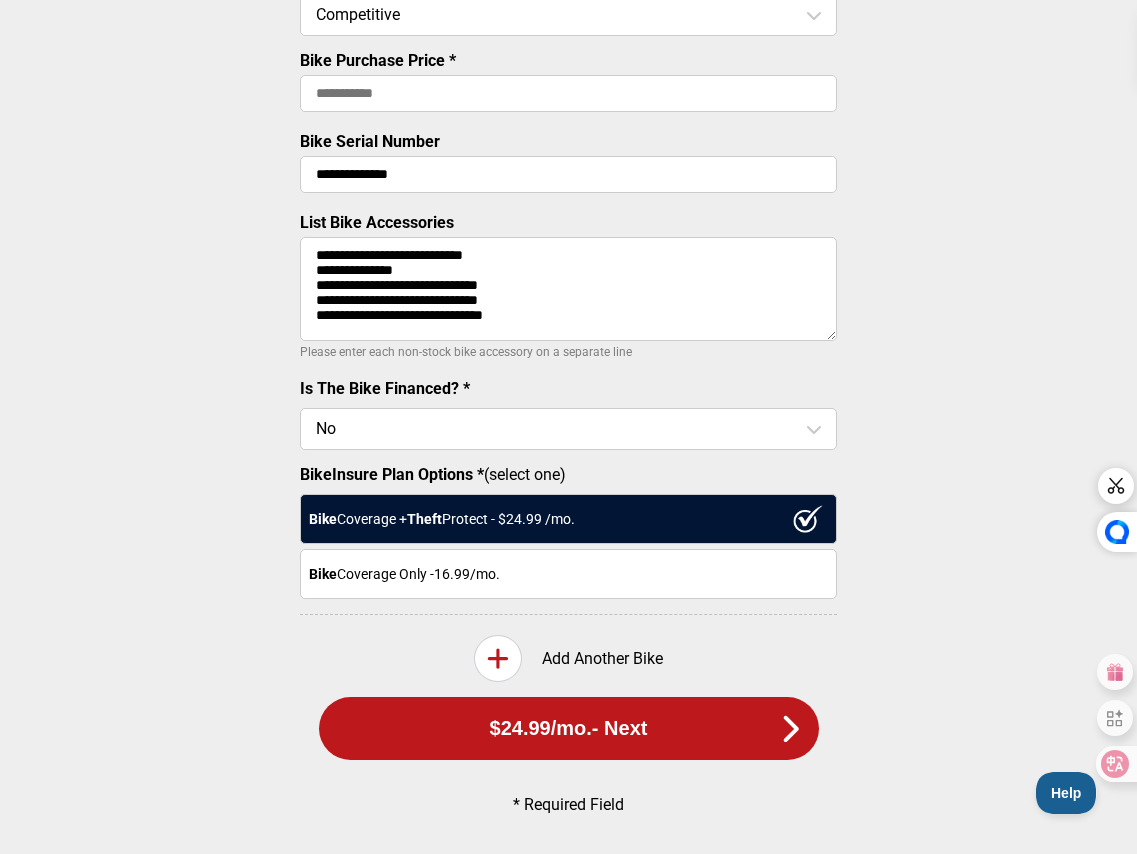 paste on "**********" 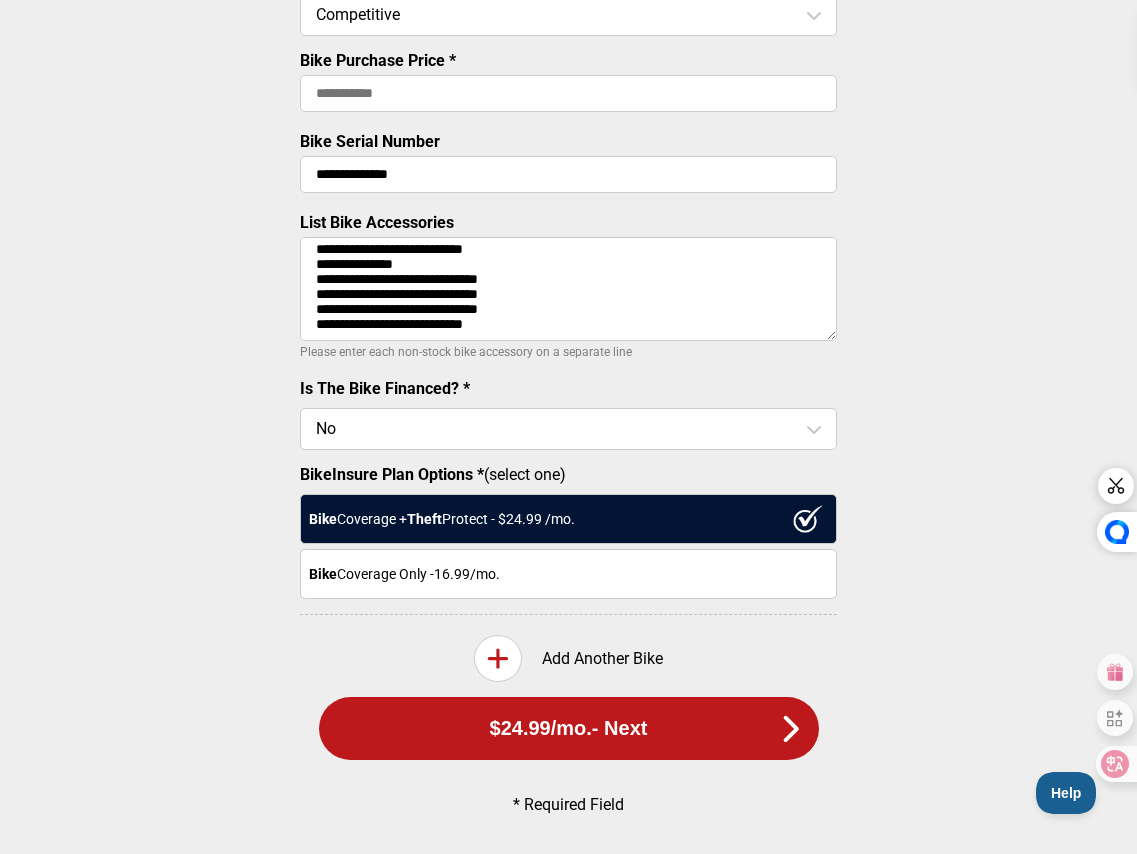 scroll, scrollTop: 23, scrollLeft: 0, axis: vertical 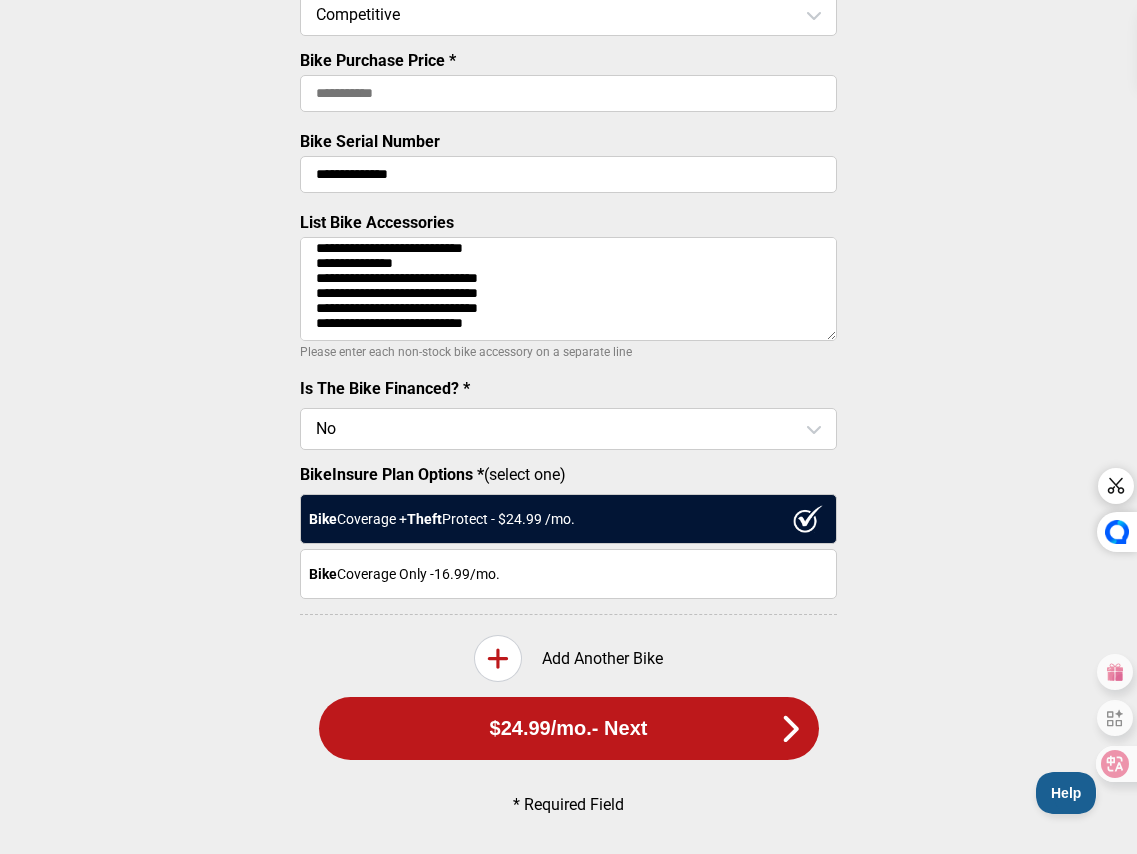 paste on "**********" 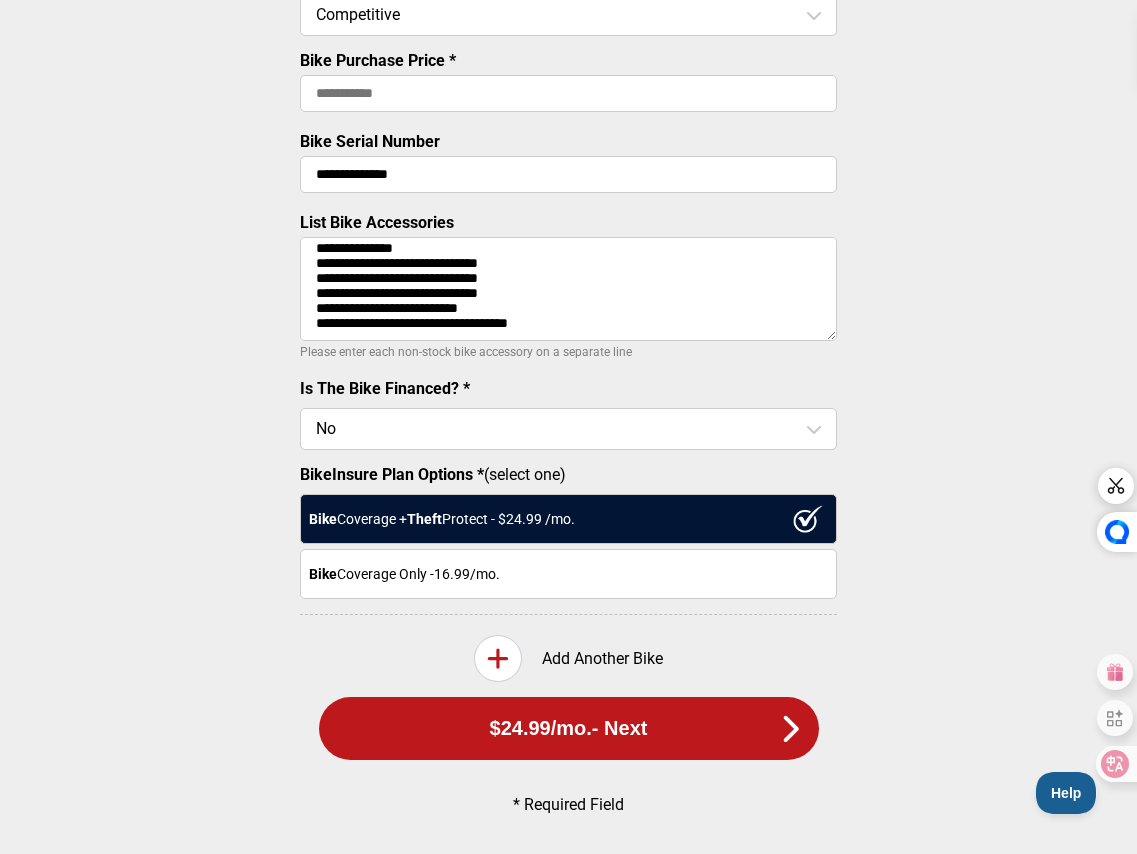 click on "**********" at bounding box center [568, 289] 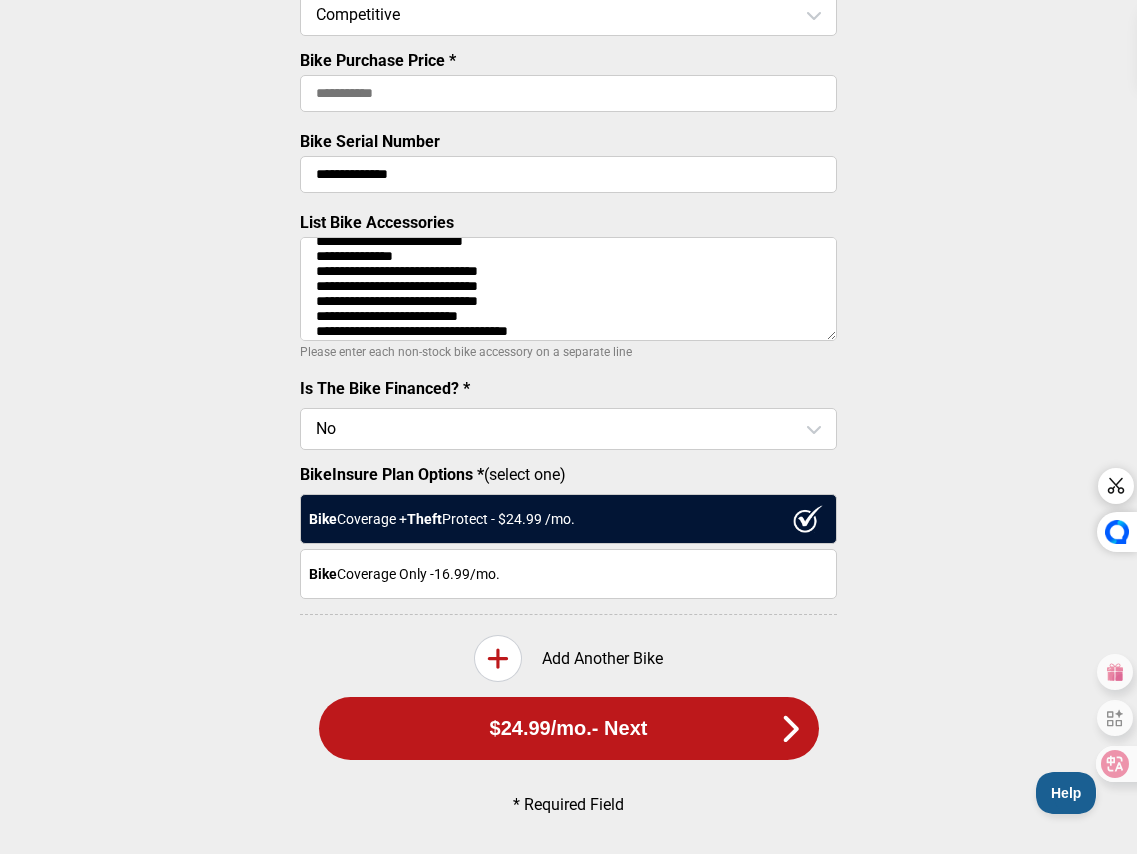 scroll, scrollTop: 33, scrollLeft: 0, axis: vertical 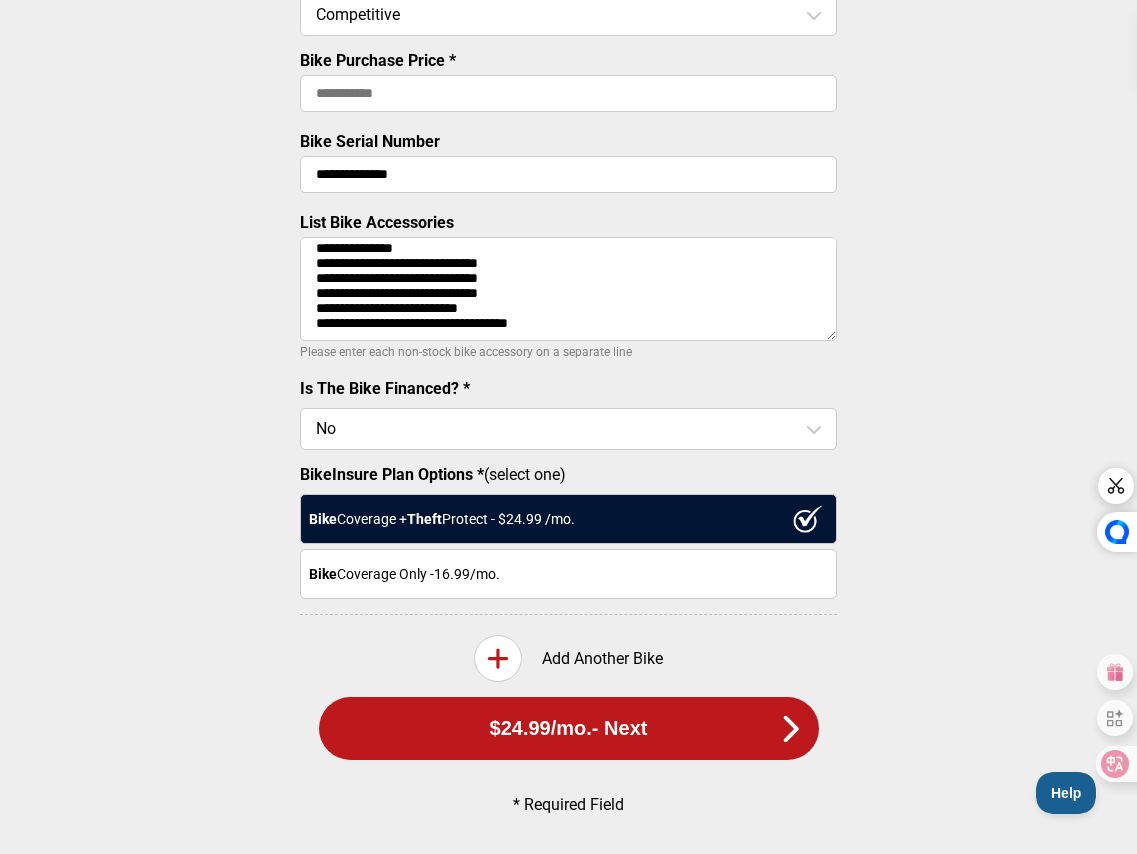 drag, startPoint x: 316, startPoint y: 250, endPoint x: 501, endPoint y: 356, distance: 213.21585 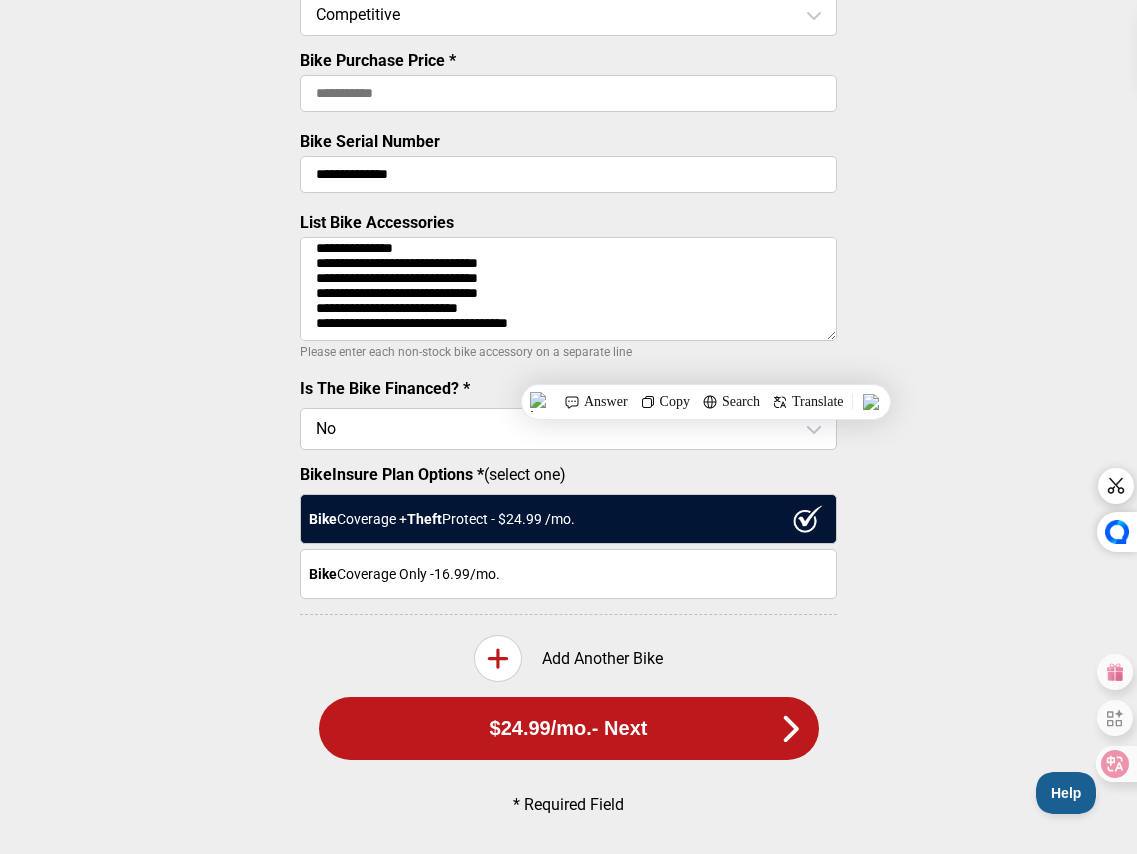 click on "**********" at bounding box center [568, 289] 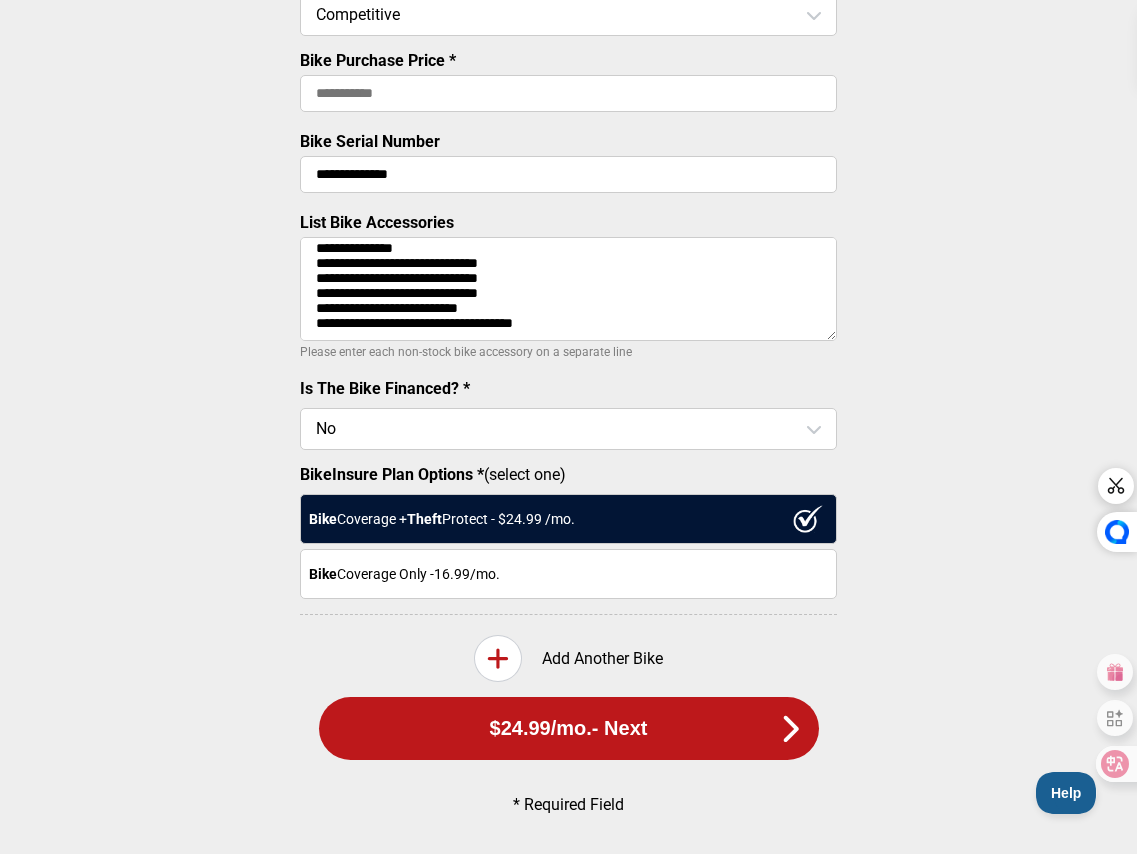 scroll, scrollTop: 39, scrollLeft: 0, axis: vertical 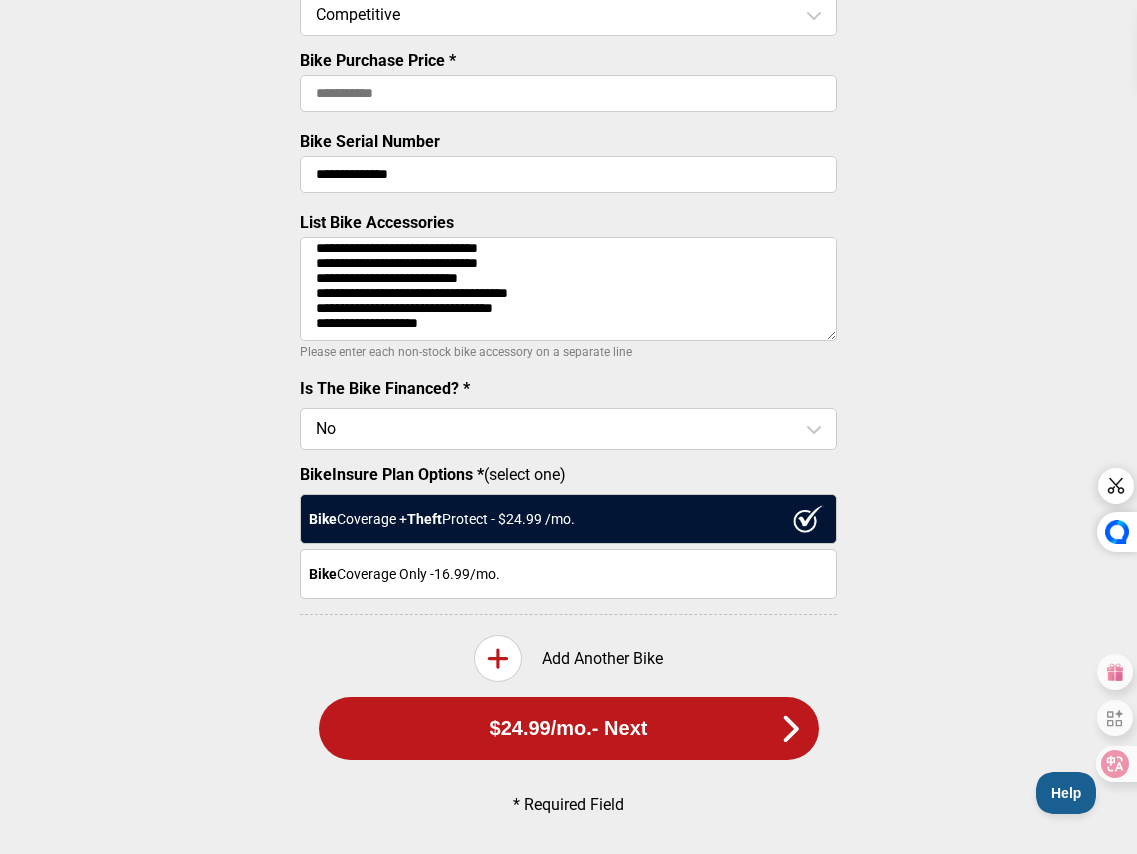 paste on "**********" 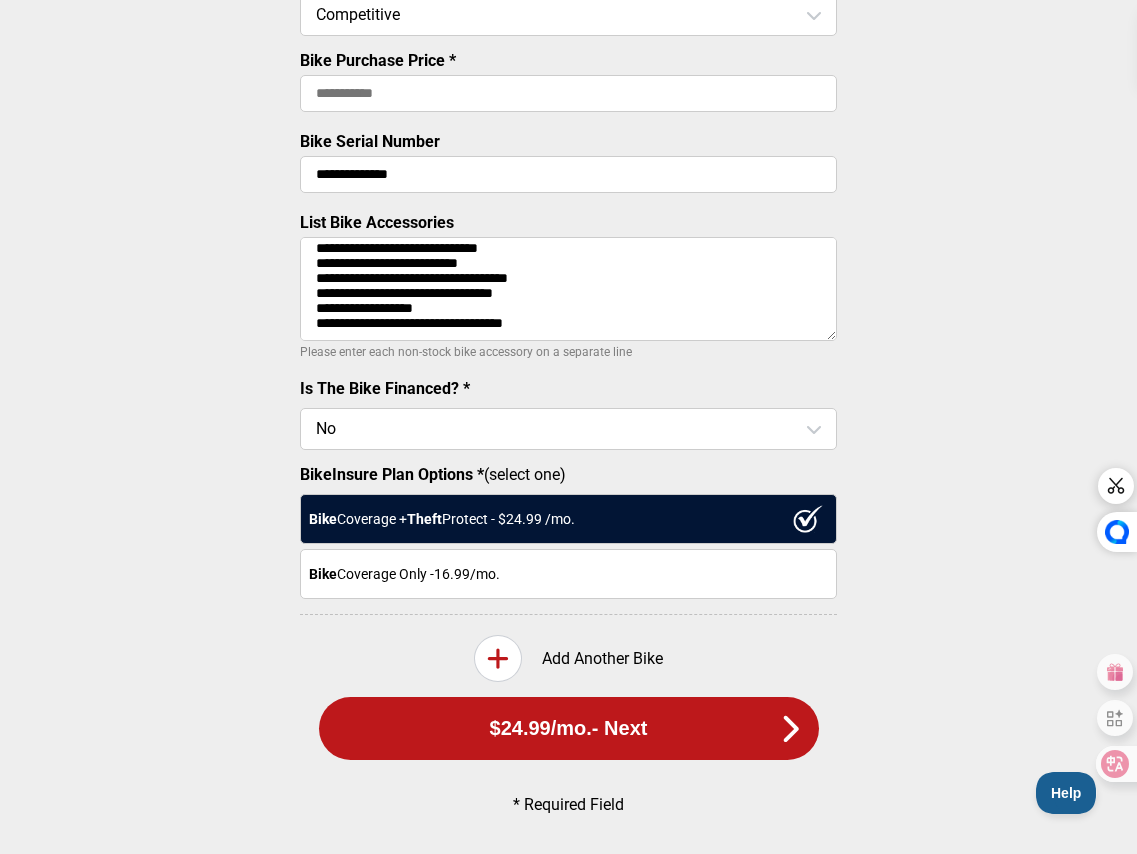 click on "**********" at bounding box center [568, 289] 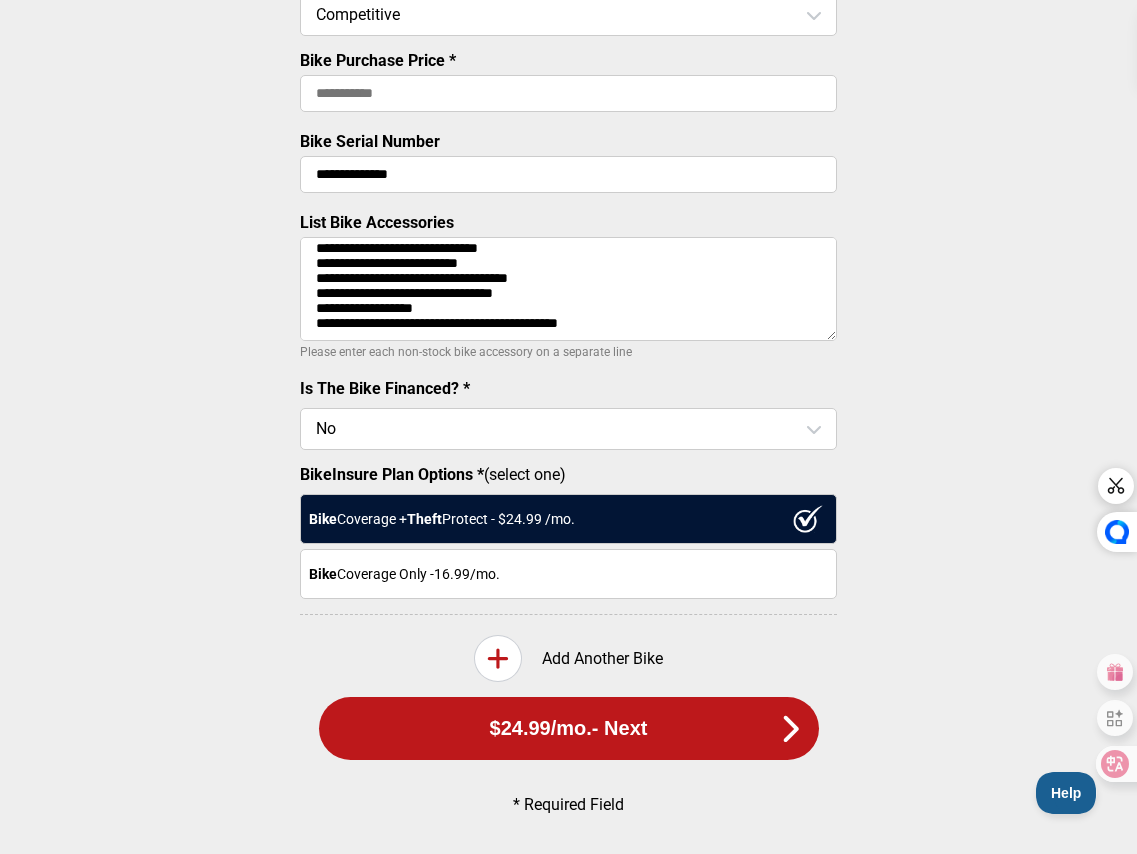 click on "**********" at bounding box center (568, 289) 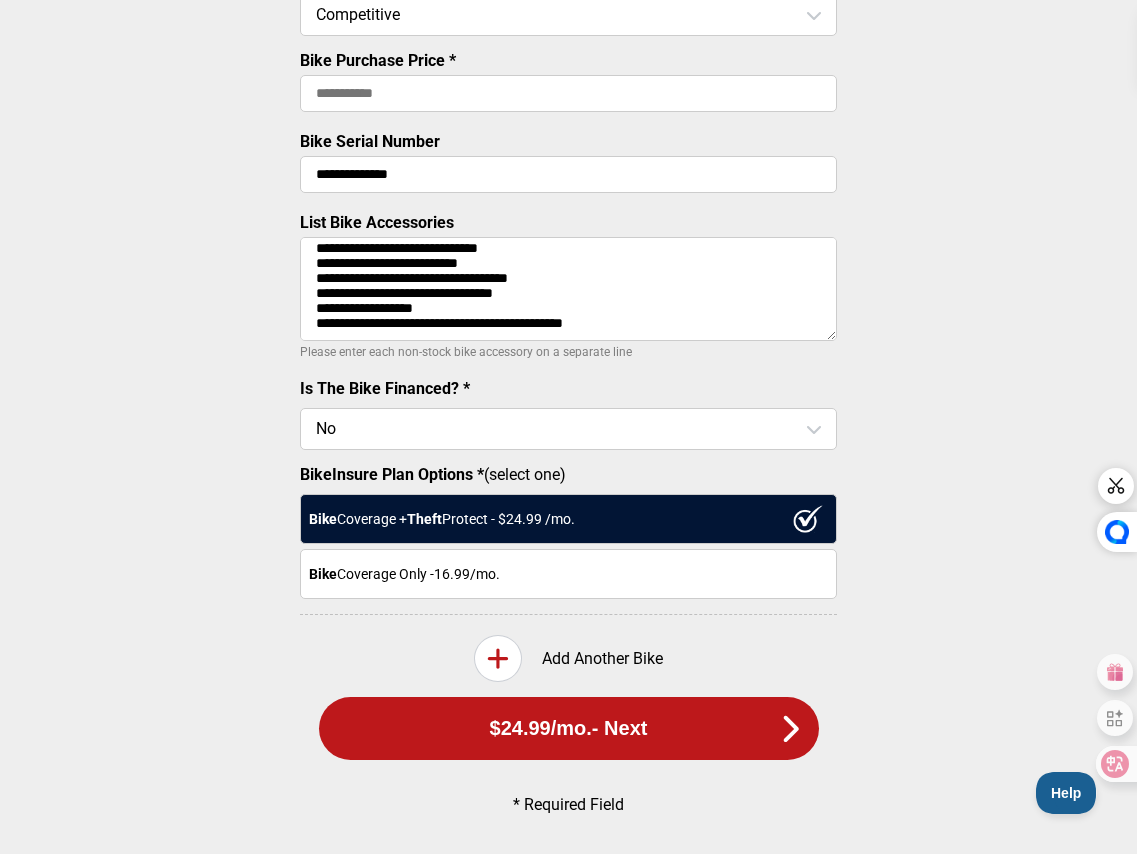 scroll, scrollTop: 89, scrollLeft: 0, axis: vertical 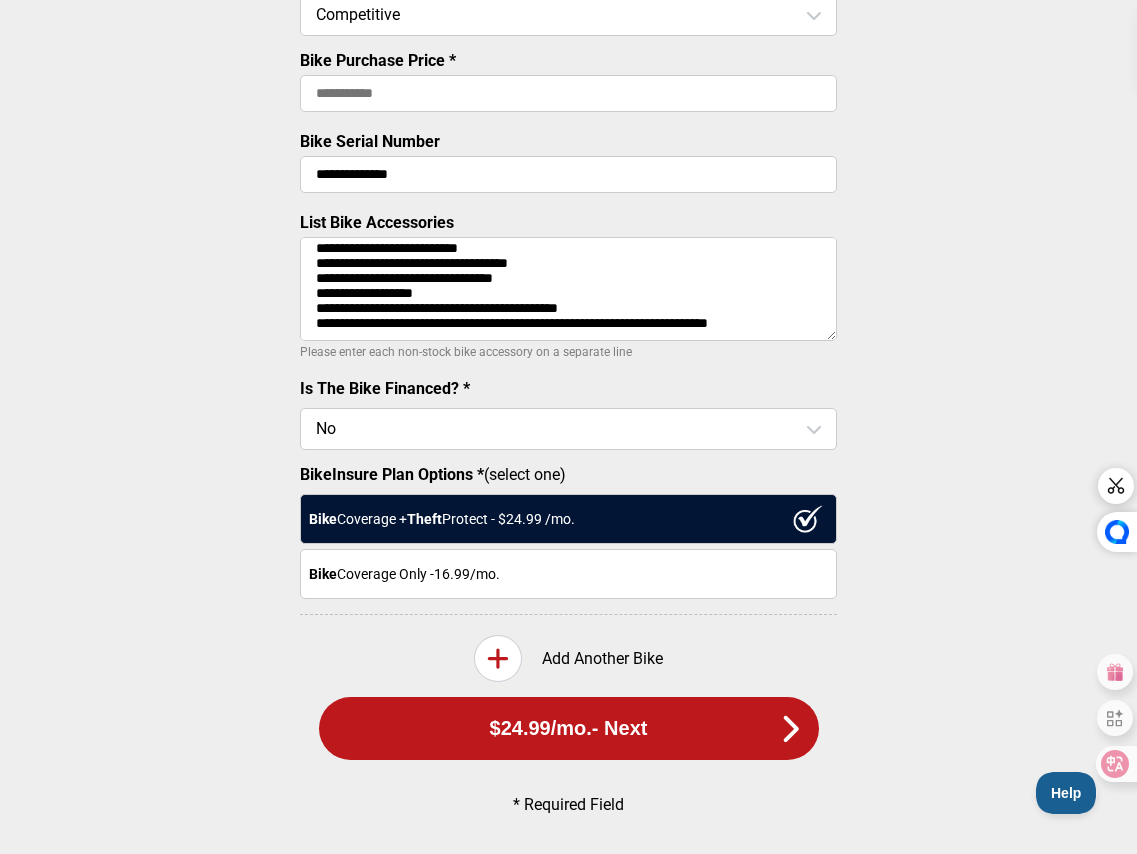 drag, startPoint x: 415, startPoint y: 313, endPoint x: 314, endPoint y: 317, distance: 101.07918 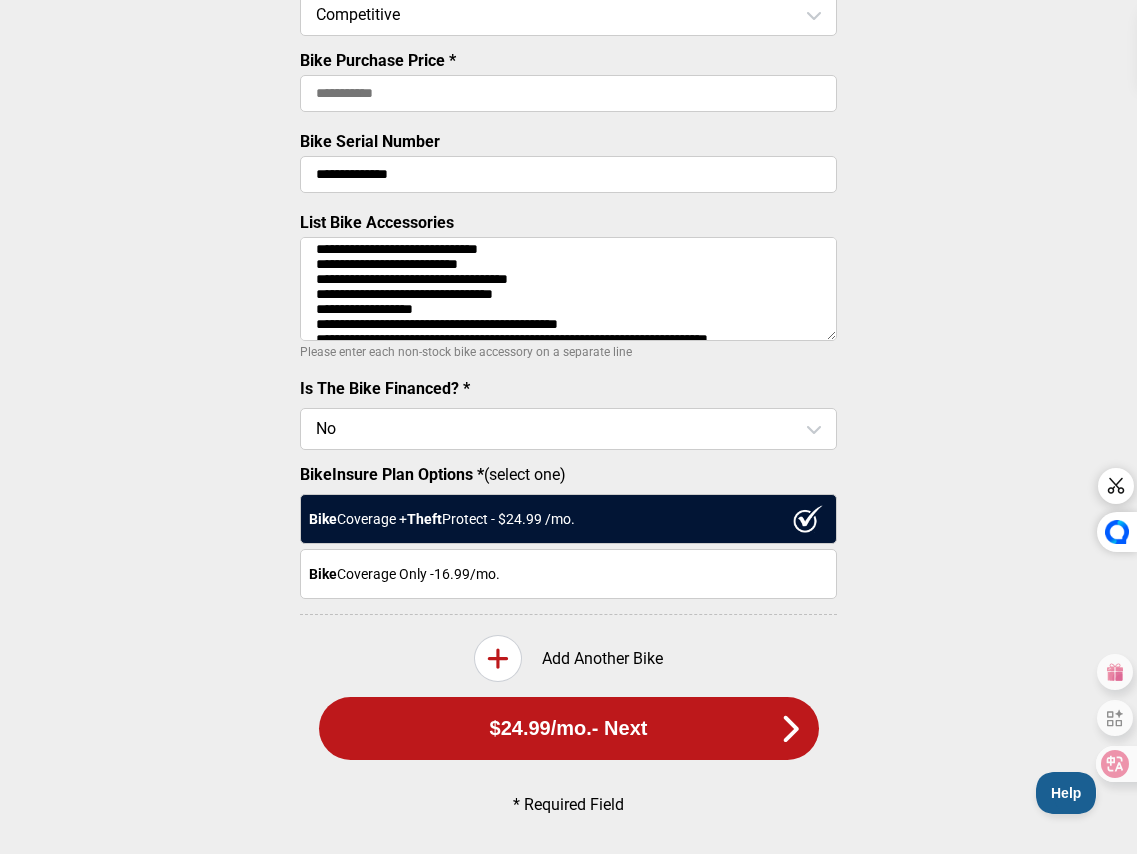 scroll, scrollTop: 0, scrollLeft: 0, axis: both 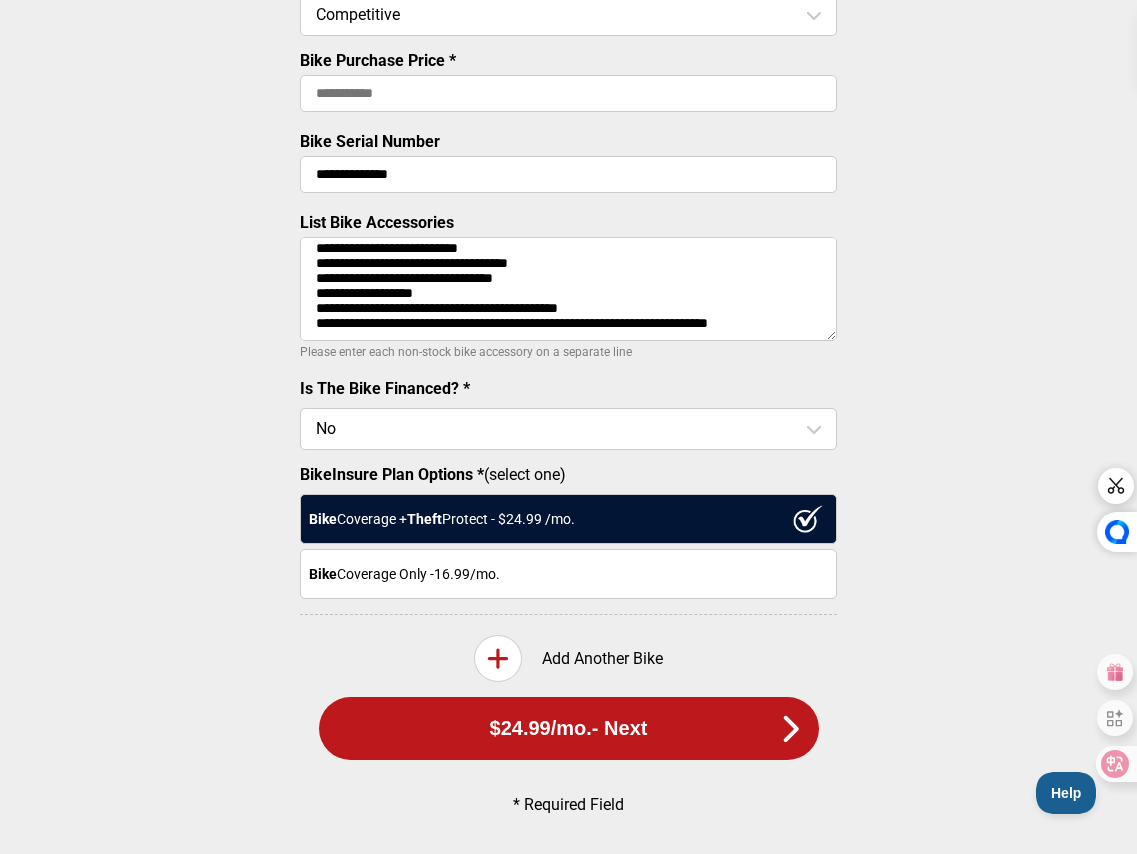 drag, startPoint x: 312, startPoint y: 254, endPoint x: 529, endPoint y: 463, distance: 301.2806 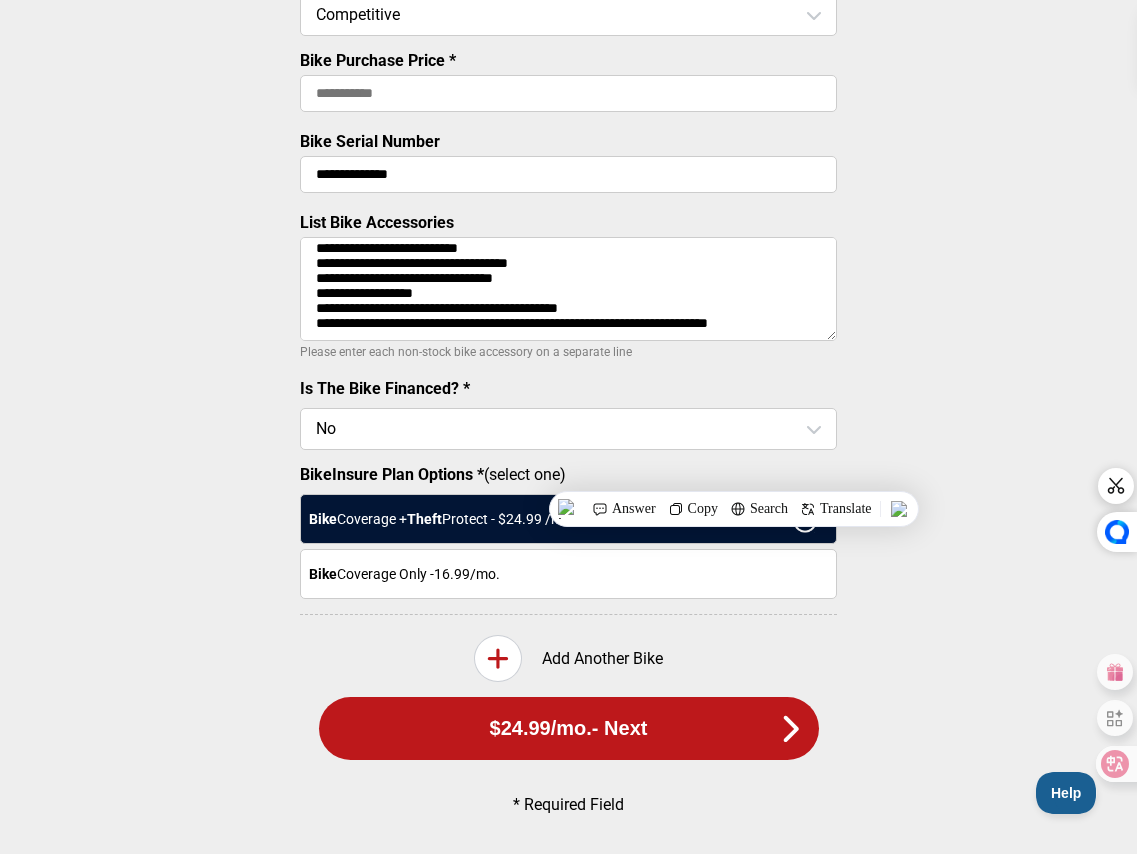 type on "**********" 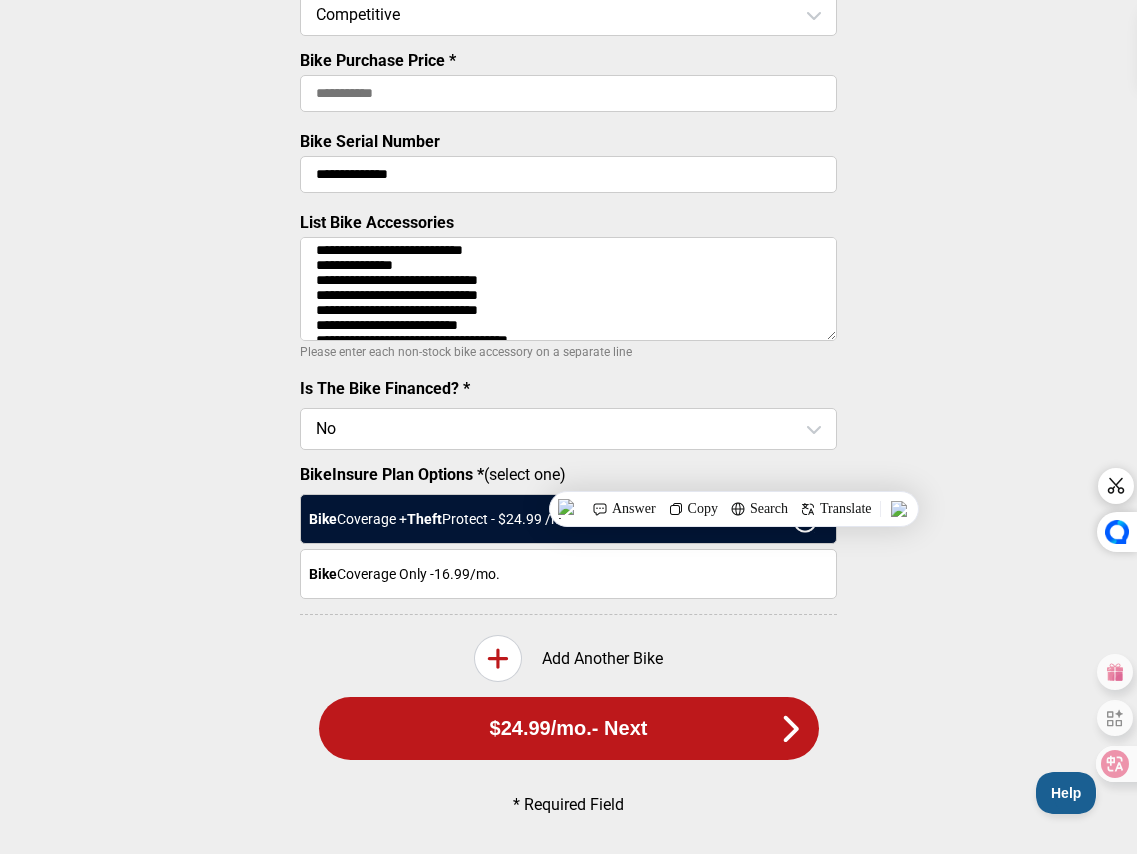 scroll, scrollTop: 0, scrollLeft: 0, axis: both 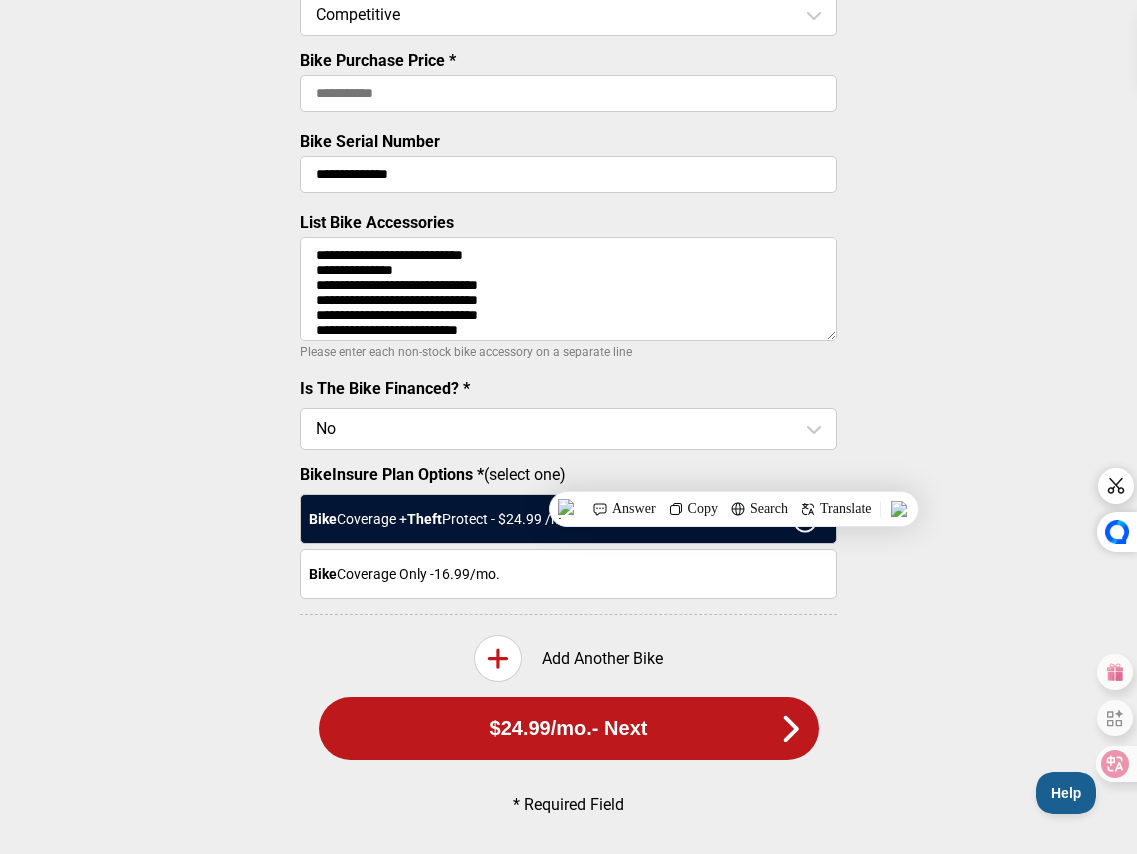 click on "**********" at bounding box center (568, 119) 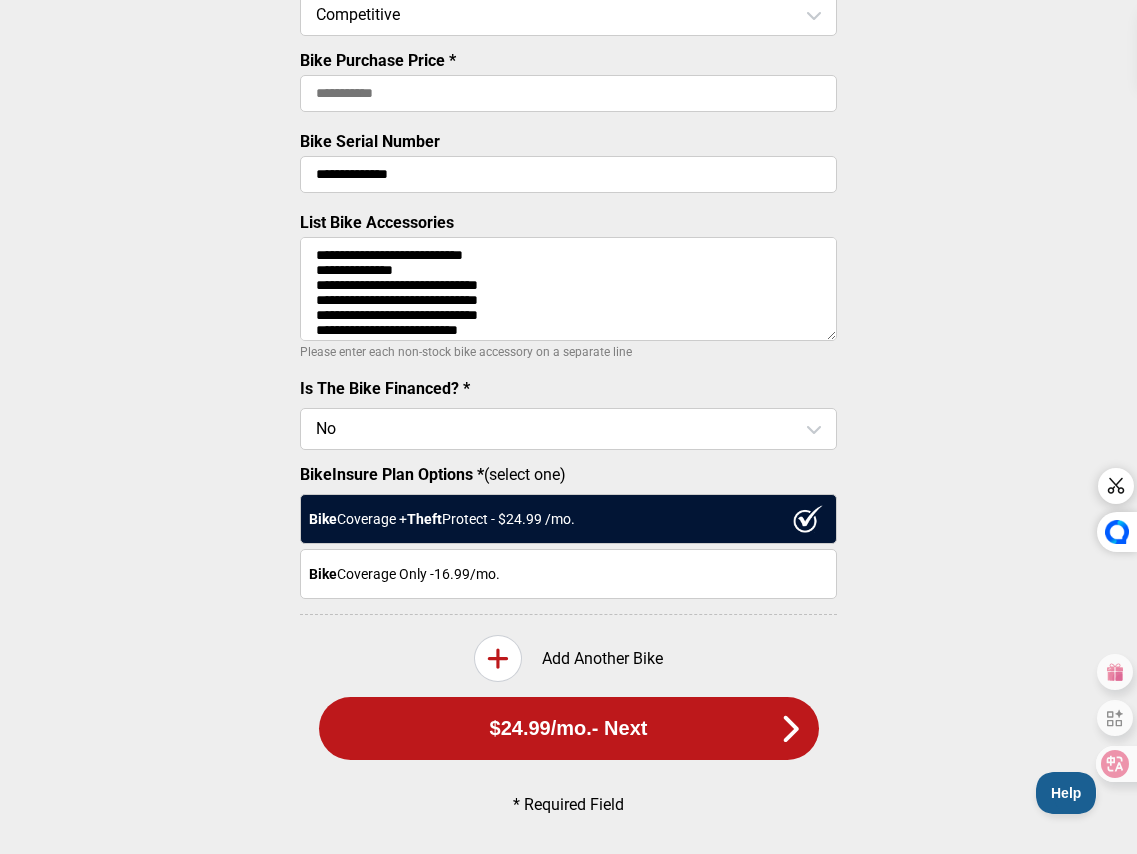 click on "Bike Coverage Only -  16.99 /mo." at bounding box center [568, 574] 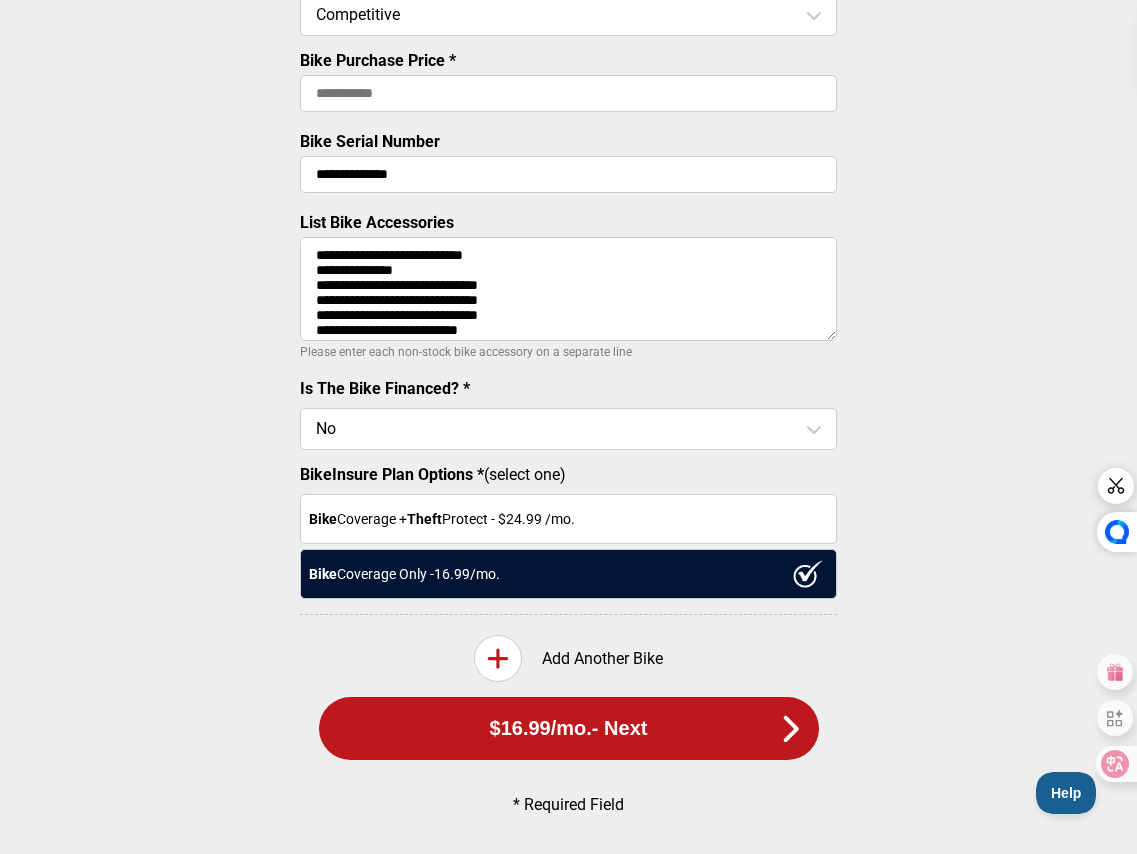 click on "/mo." at bounding box center (571, 728) 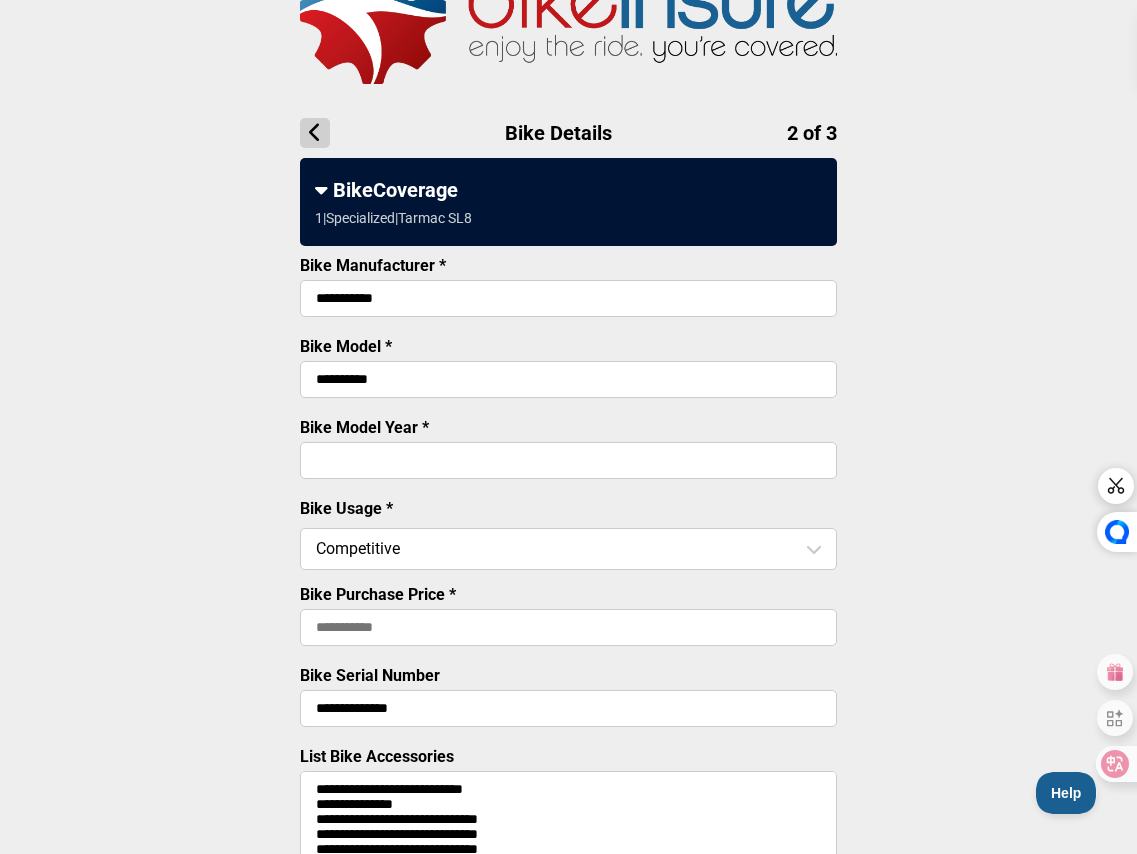 scroll, scrollTop: 94, scrollLeft: 0, axis: vertical 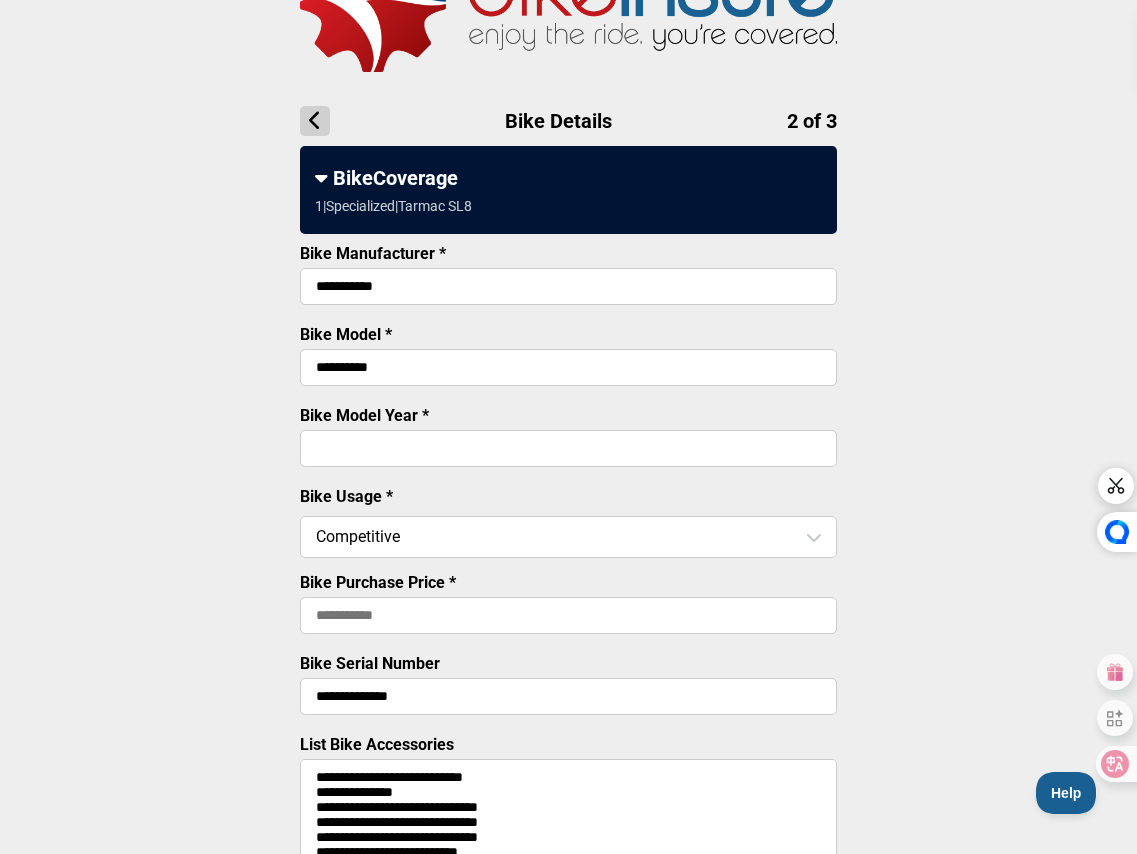 click on "Bike Purchase Price   *" at bounding box center [568, 615] 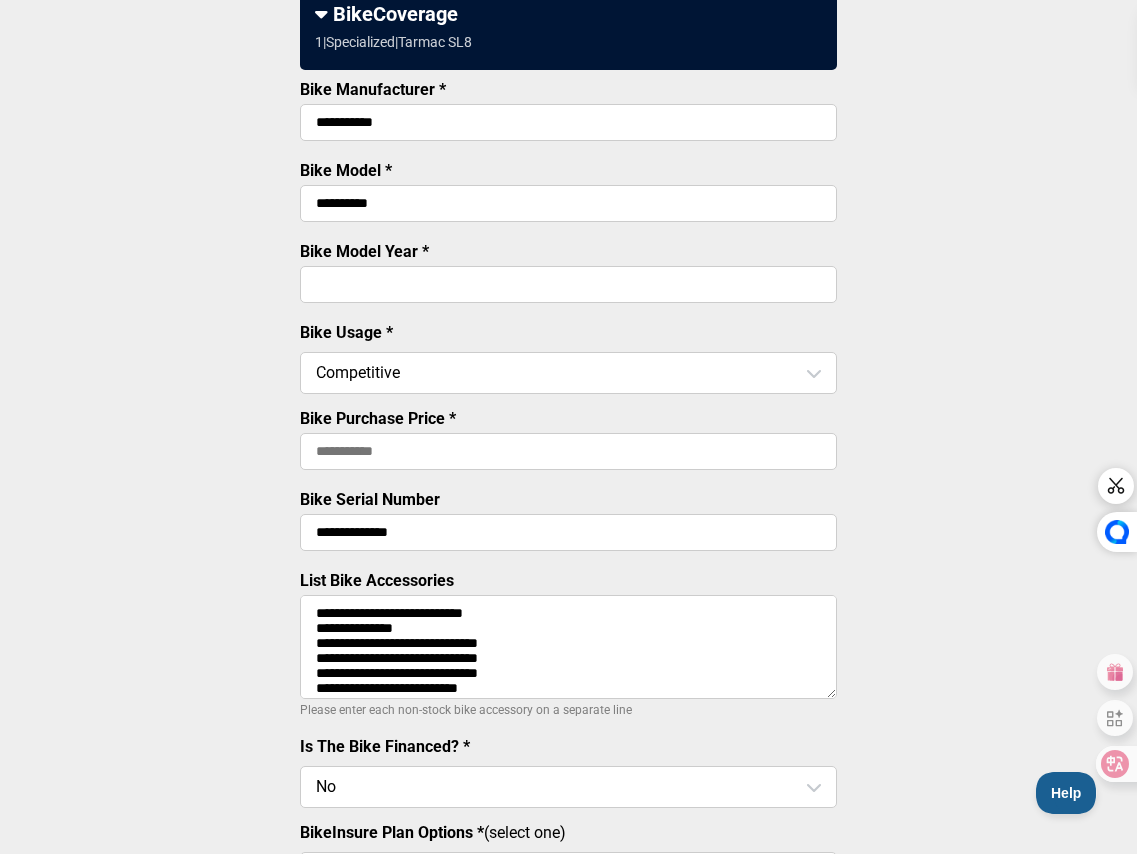 scroll, scrollTop: 259, scrollLeft: 0, axis: vertical 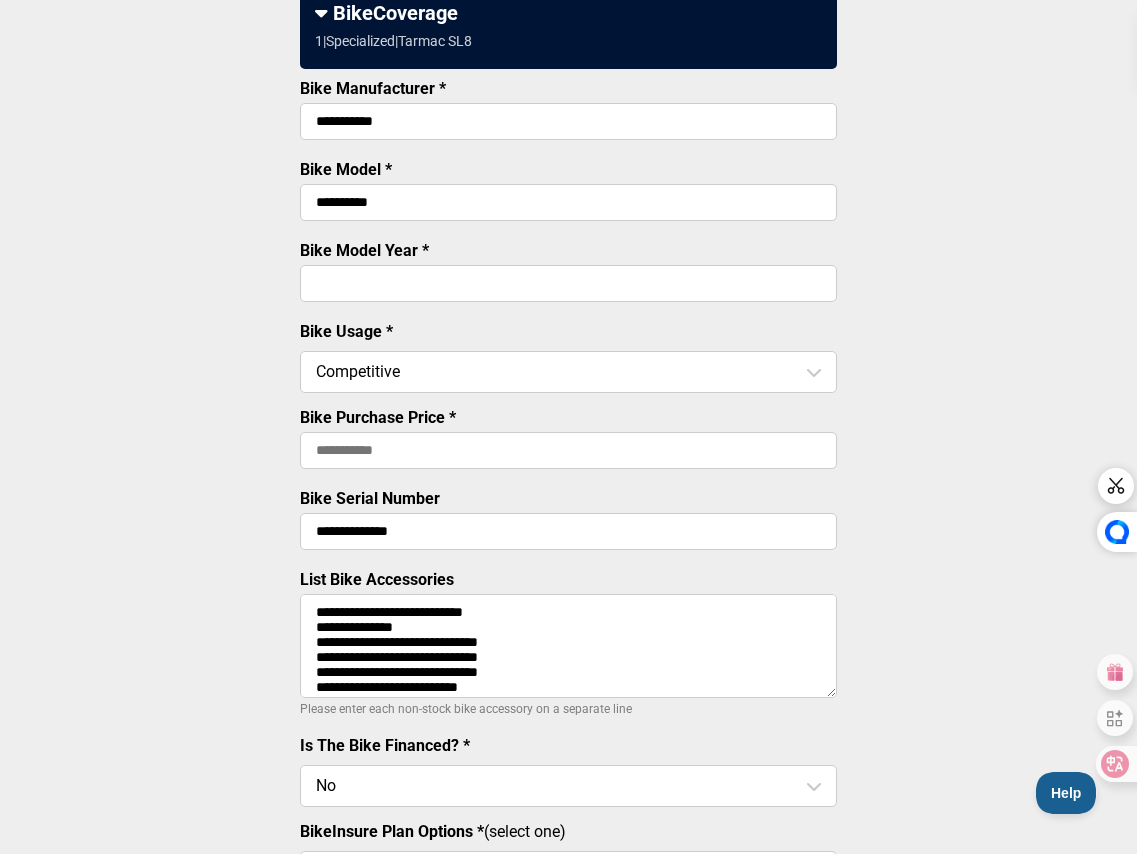 drag, startPoint x: 315, startPoint y: 615, endPoint x: 545, endPoint y: 619, distance: 230.03477 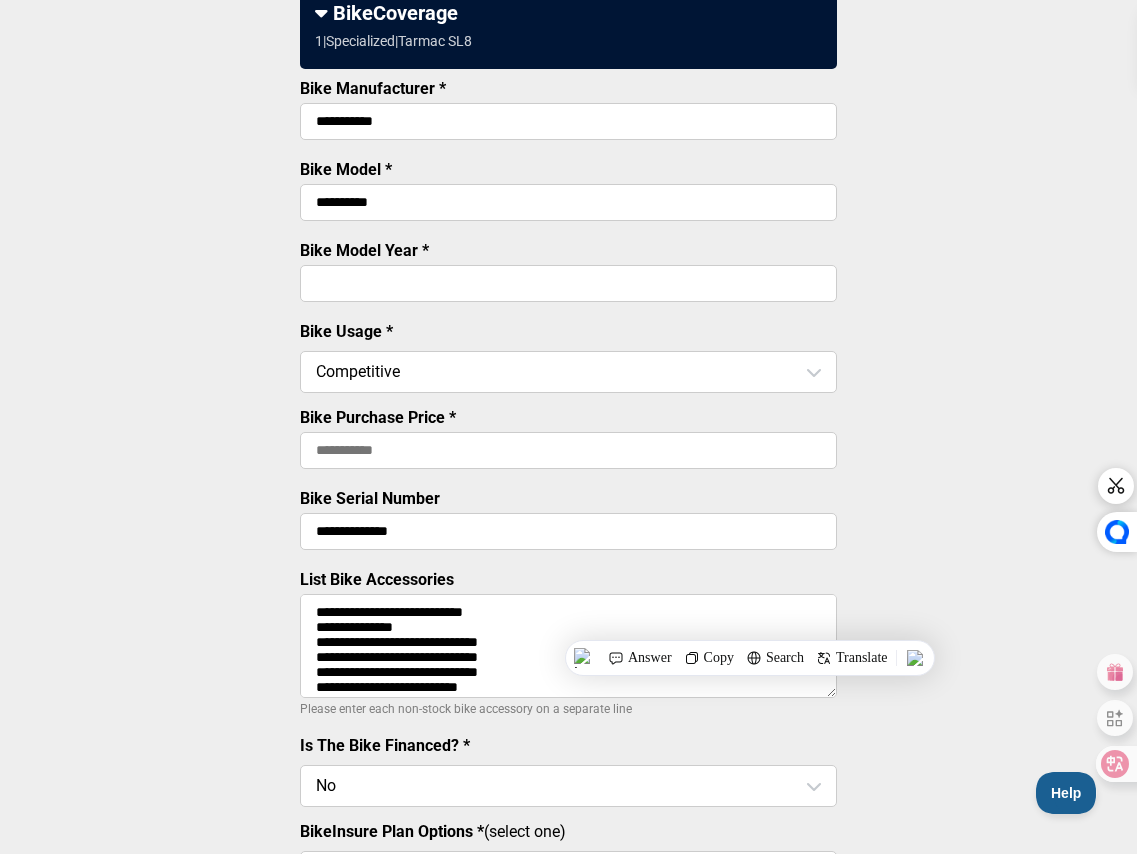 click on "**********" at bounding box center [568, 646] 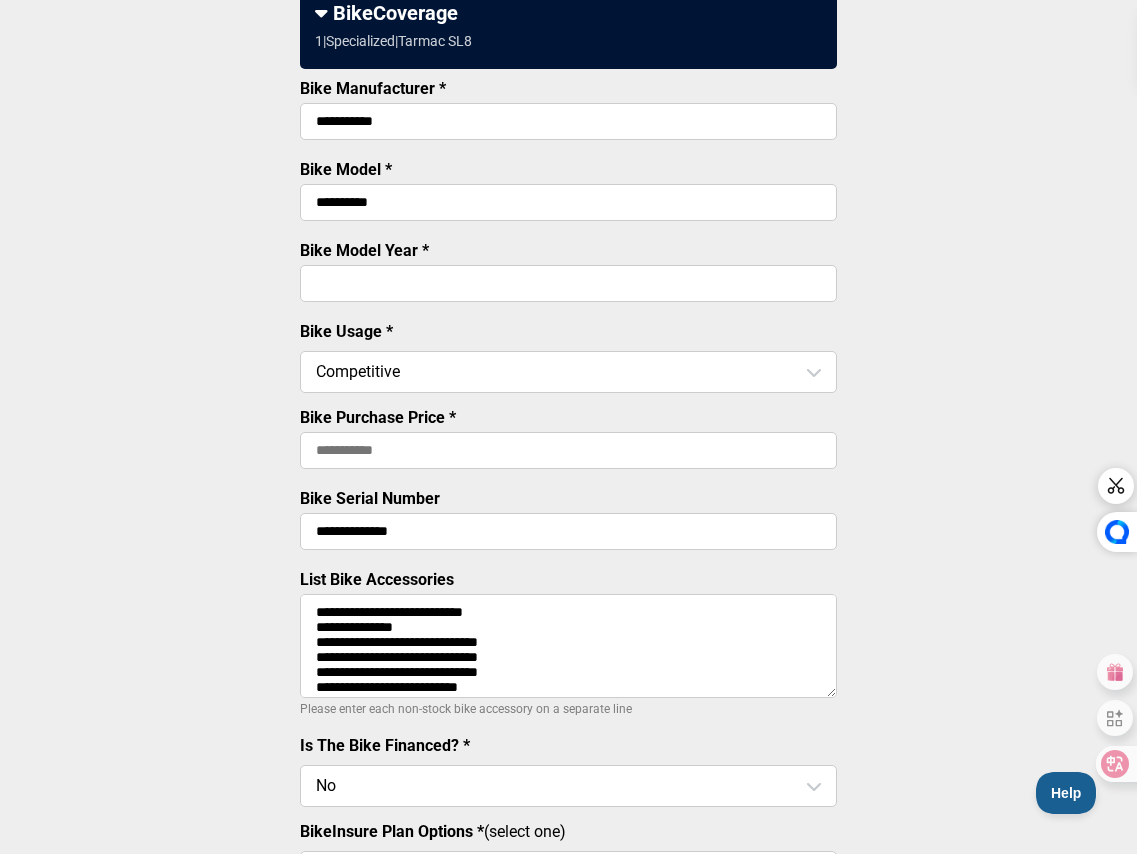 drag, startPoint x: 452, startPoint y: 639, endPoint x: 308, endPoint y: 637, distance: 144.01389 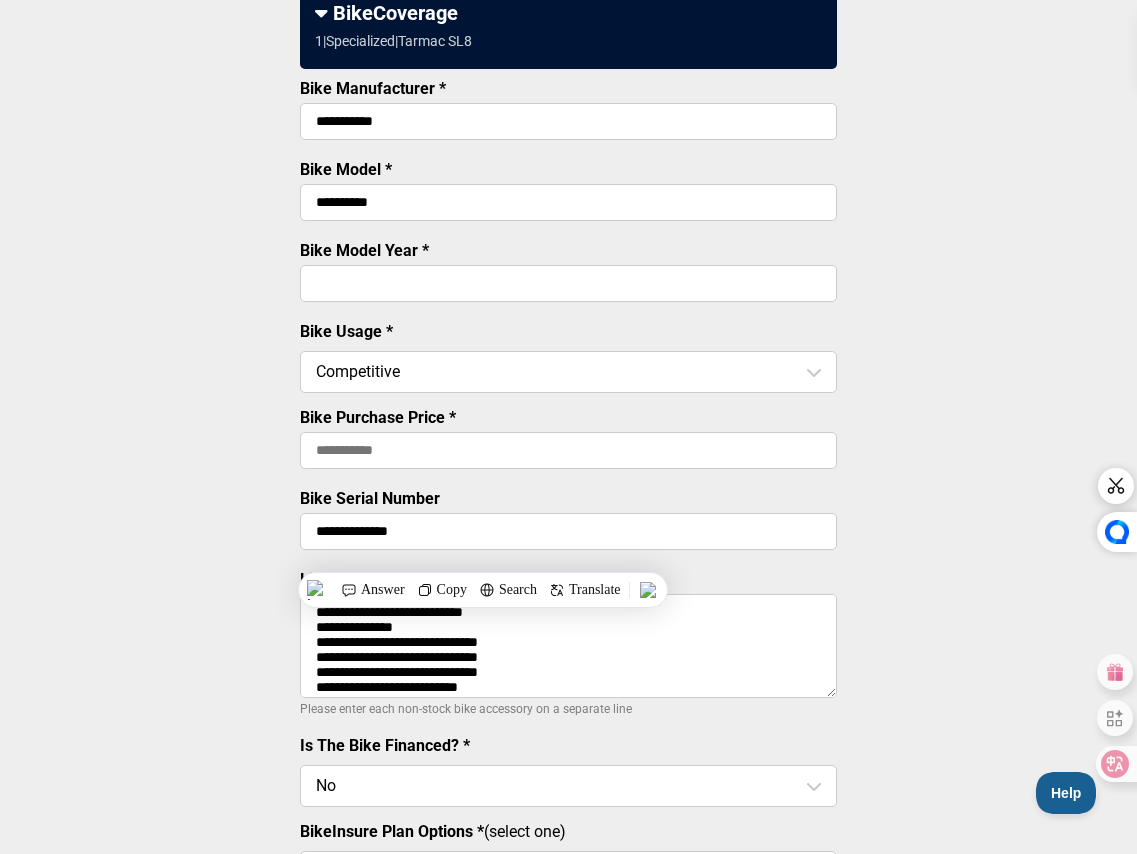 click on "**********" at bounding box center [568, 646] 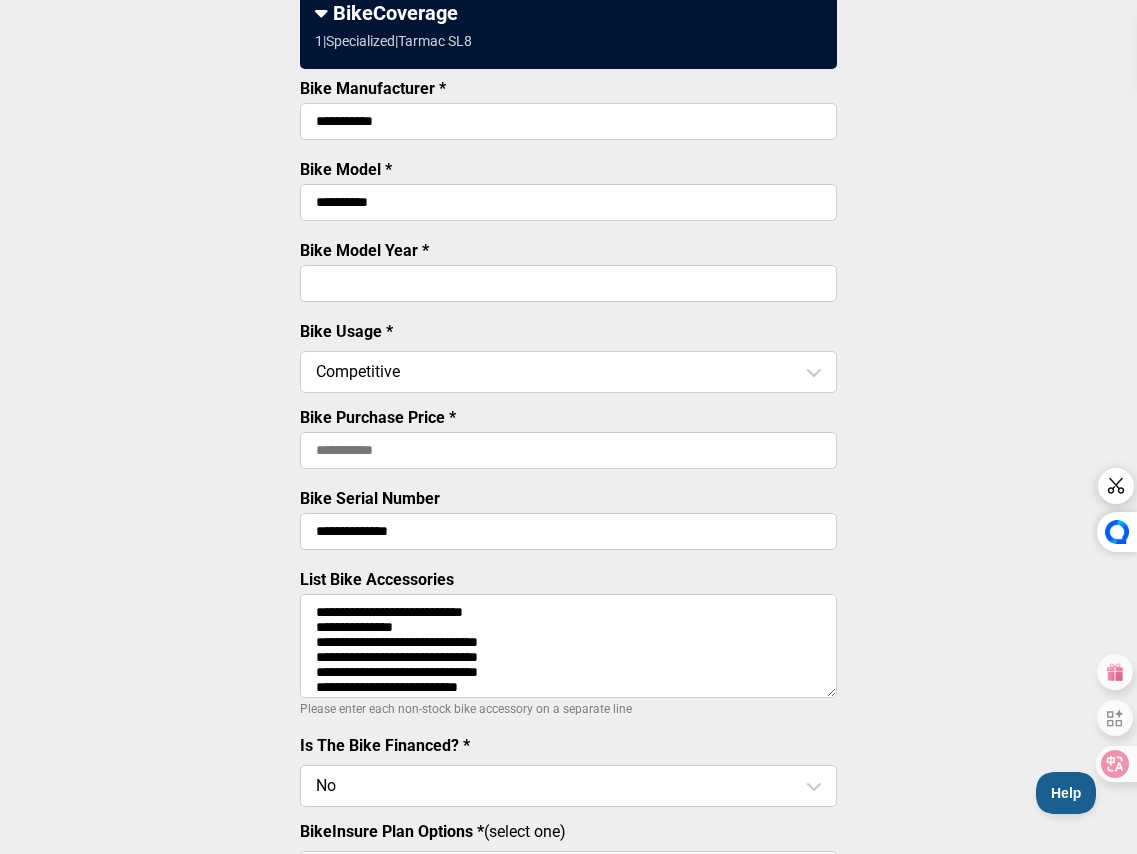 drag, startPoint x: 551, startPoint y: 651, endPoint x: 319, endPoint y: 652, distance: 232.00215 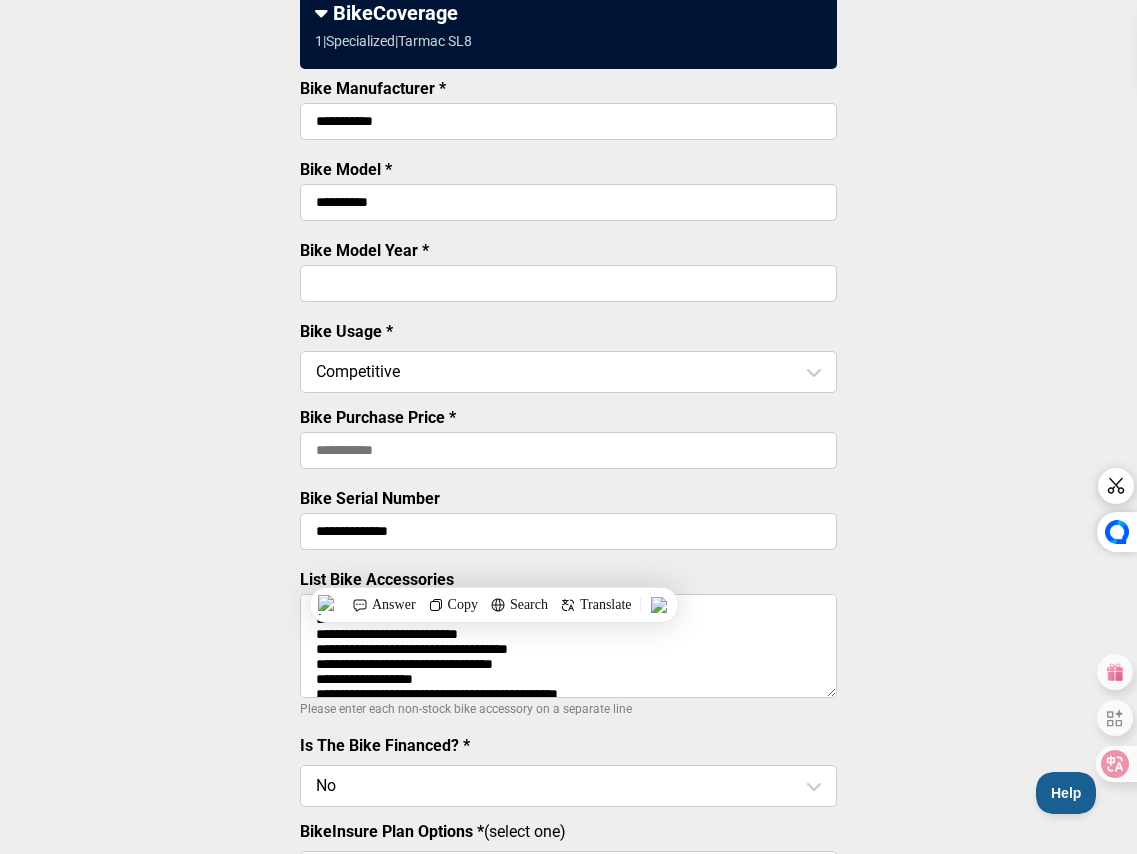 scroll, scrollTop: 34, scrollLeft: 0, axis: vertical 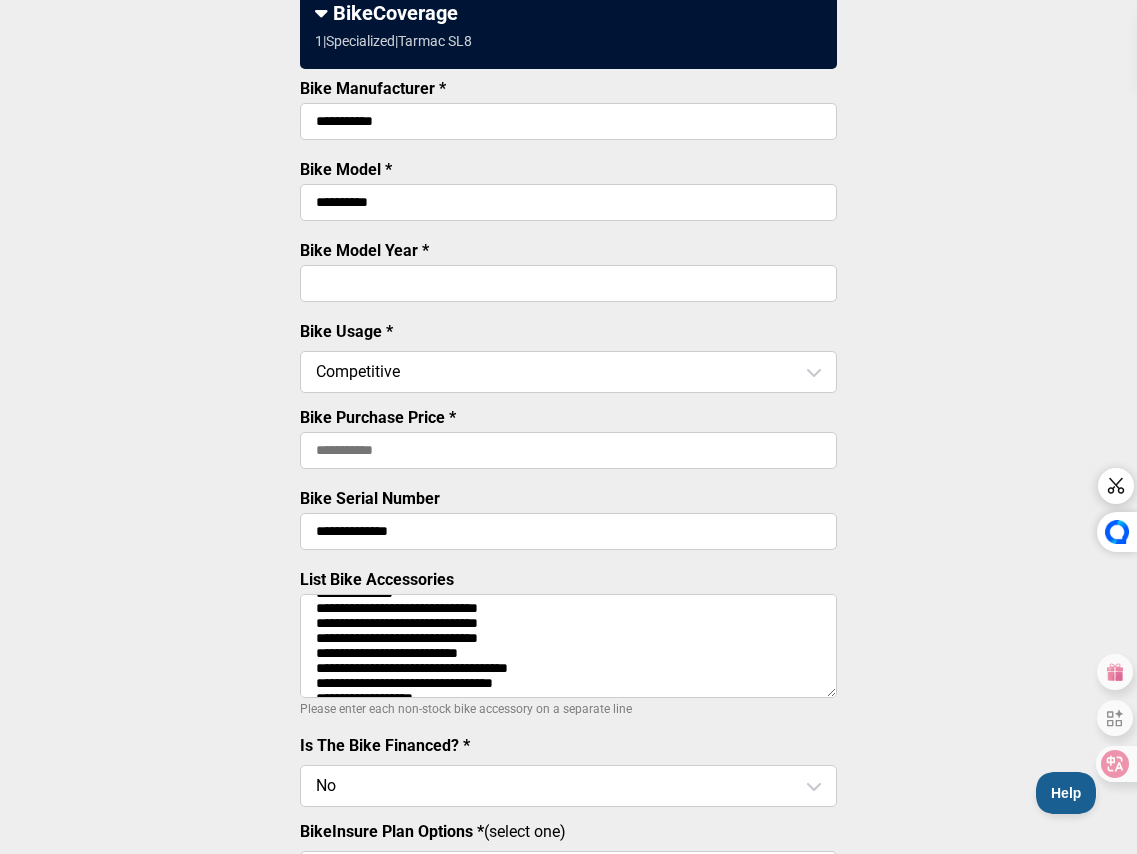 drag, startPoint x: 545, startPoint y: 637, endPoint x: 318, endPoint y: 641, distance: 227.03523 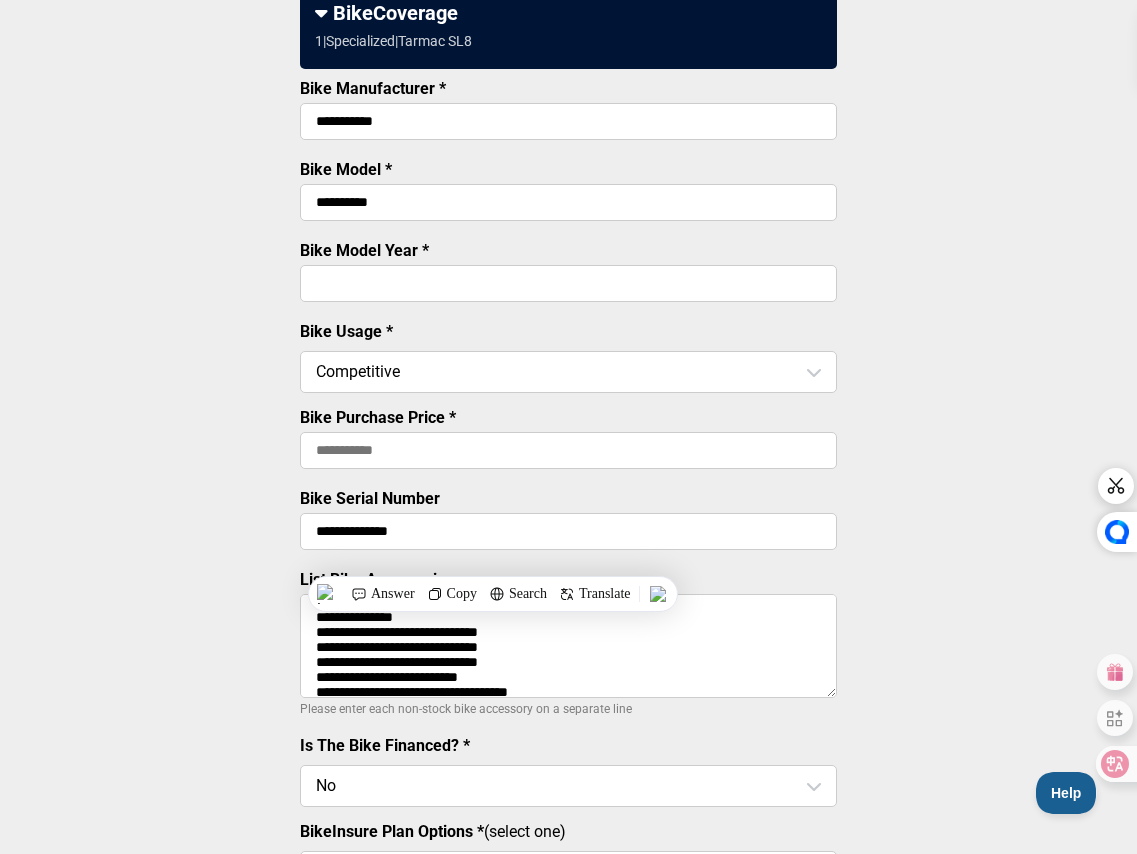 scroll, scrollTop: 0, scrollLeft: 0, axis: both 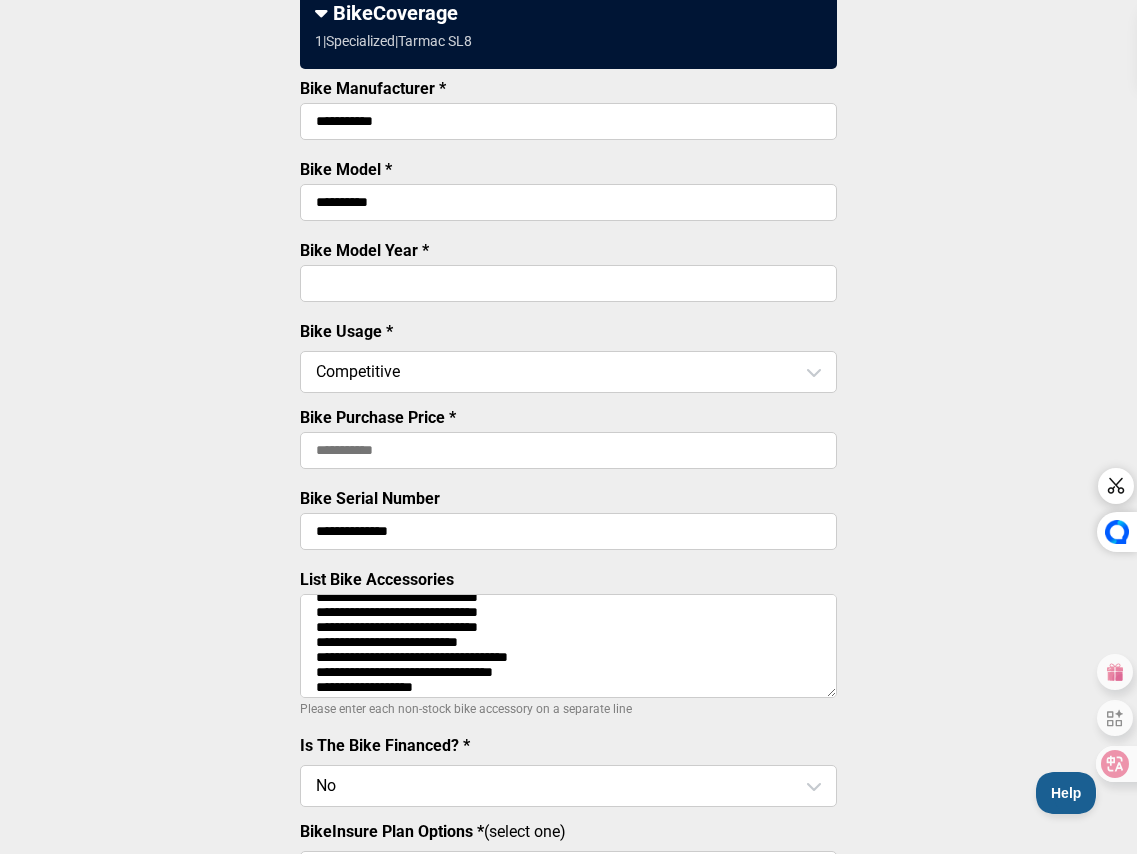 drag, startPoint x: 554, startPoint y: 646, endPoint x: 317, endPoint y: 638, distance: 237.13498 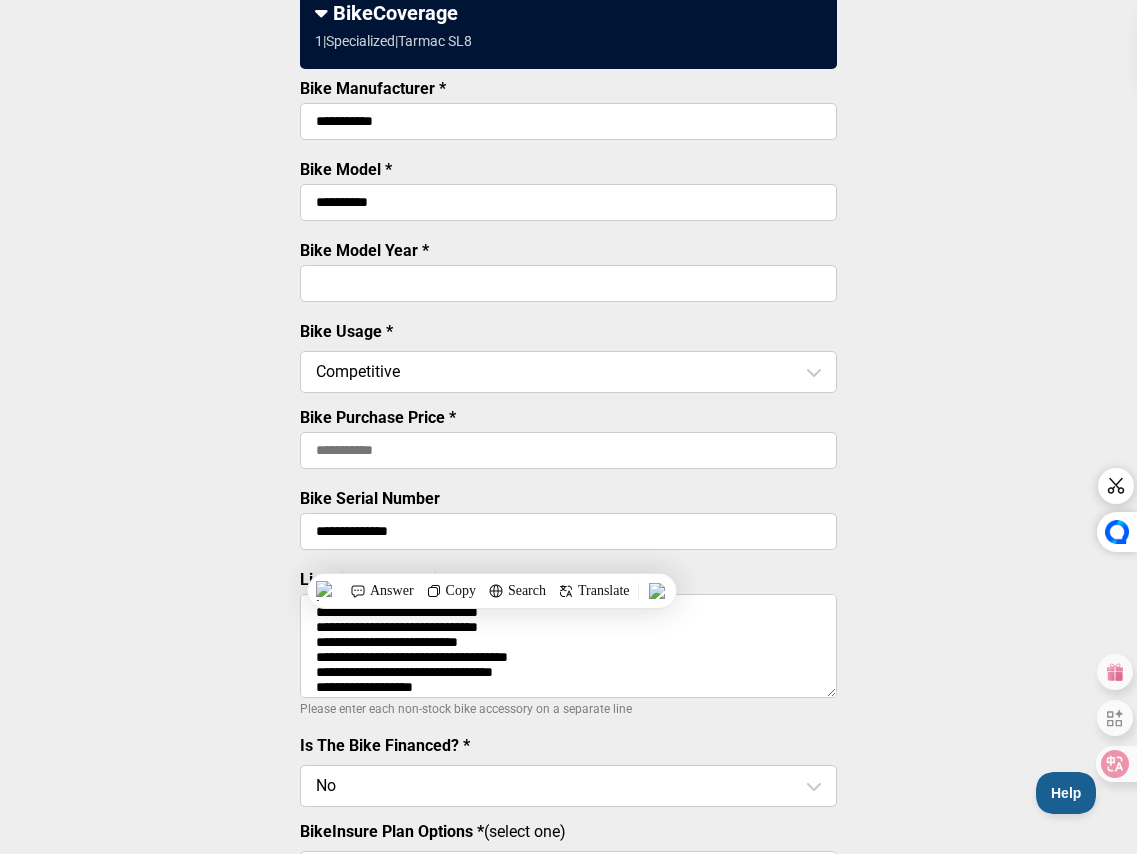 click on "**********" at bounding box center [568, 646] 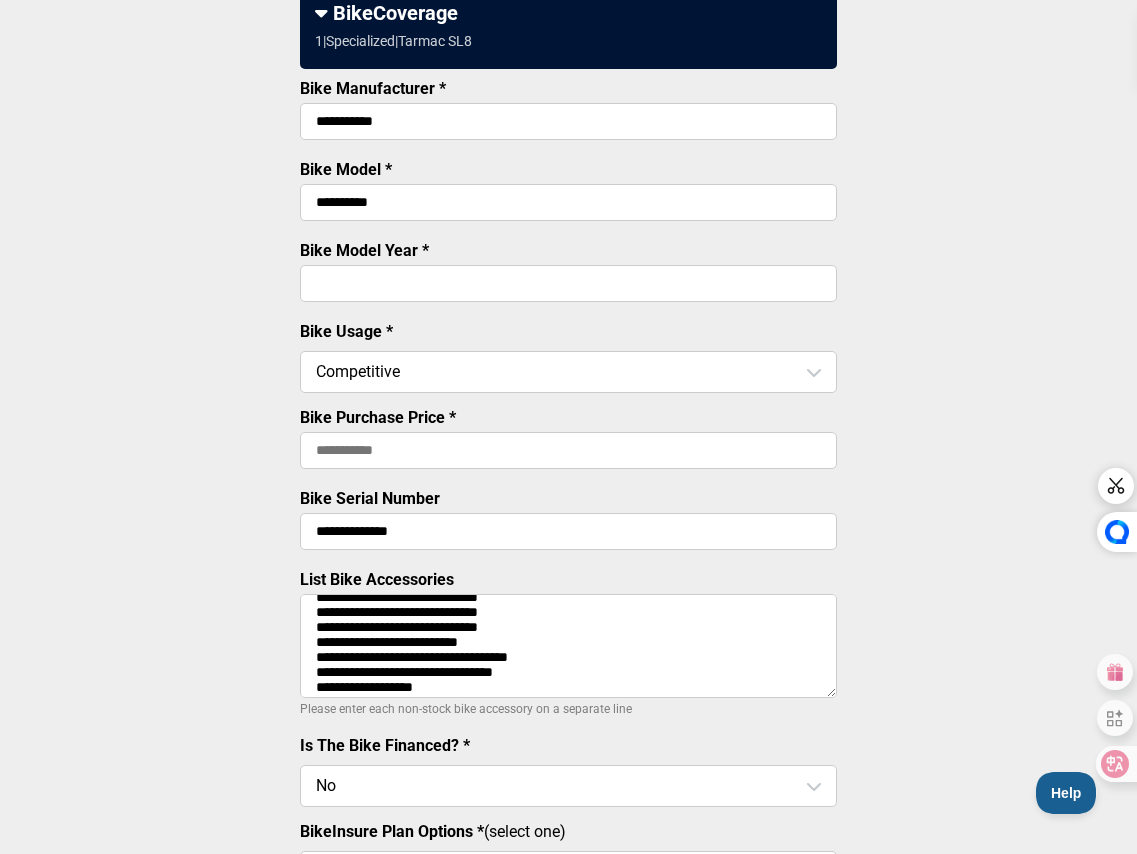 drag, startPoint x: 506, startPoint y: 663, endPoint x: 313, endPoint y: 656, distance: 193.1269 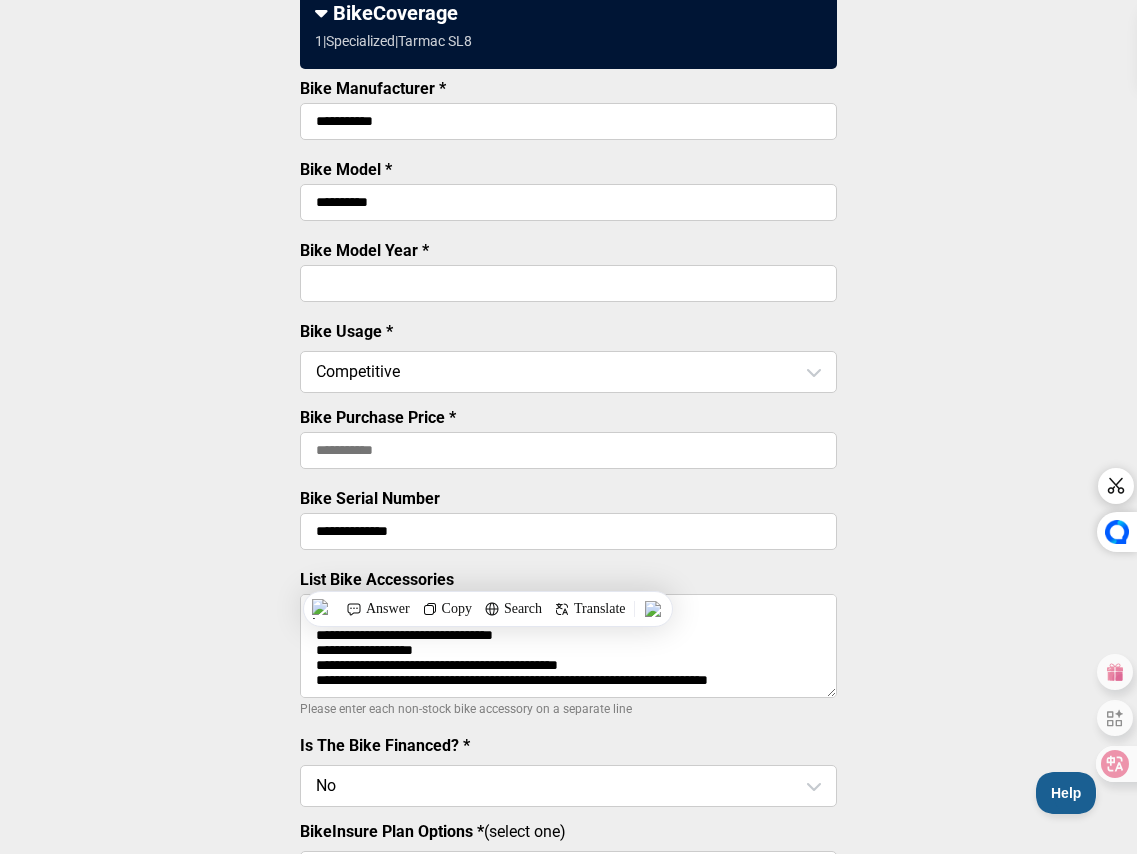 scroll, scrollTop: 84, scrollLeft: 0, axis: vertical 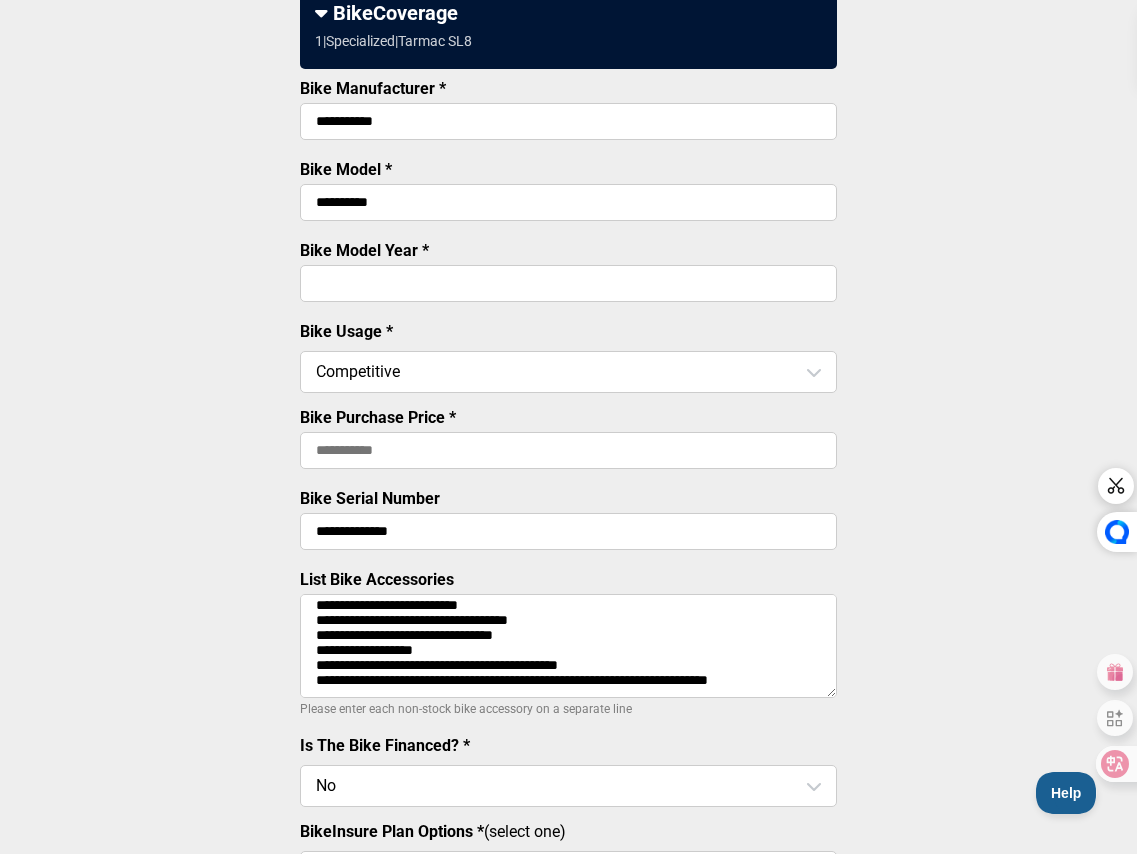drag, startPoint x: 565, startPoint y: 635, endPoint x: 314, endPoint y: 634, distance: 251.002 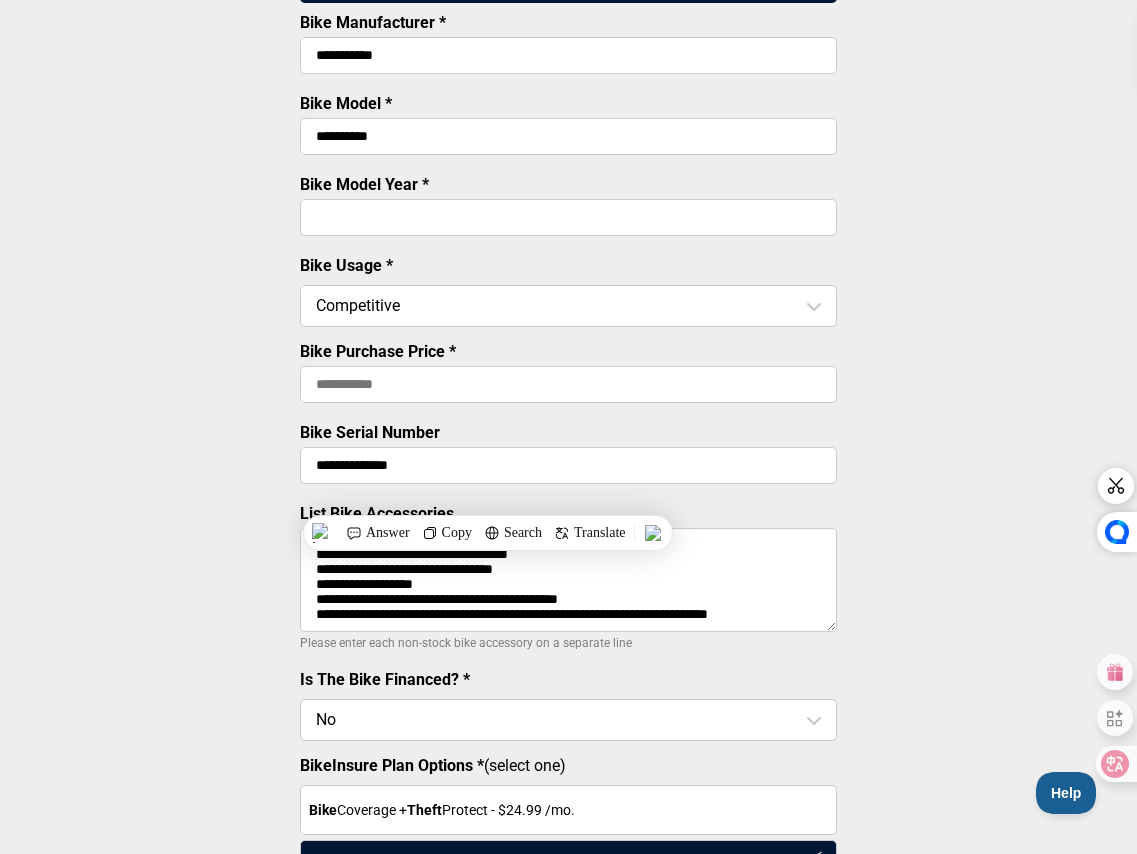 scroll, scrollTop: 328, scrollLeft: 0, axis: vertical 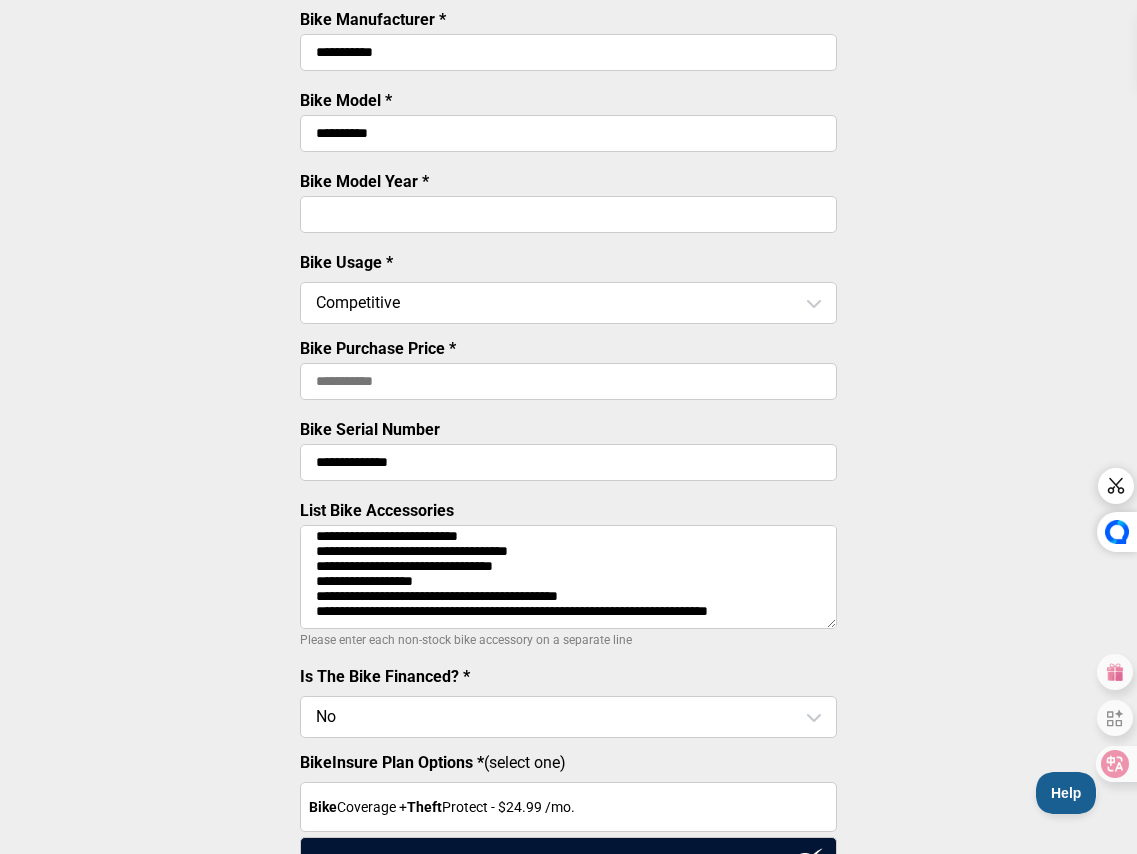 drag, startPoint x: 470, startPoint y: 607, endPoint x: 365, endPoint y: 601, distance: 105.17129 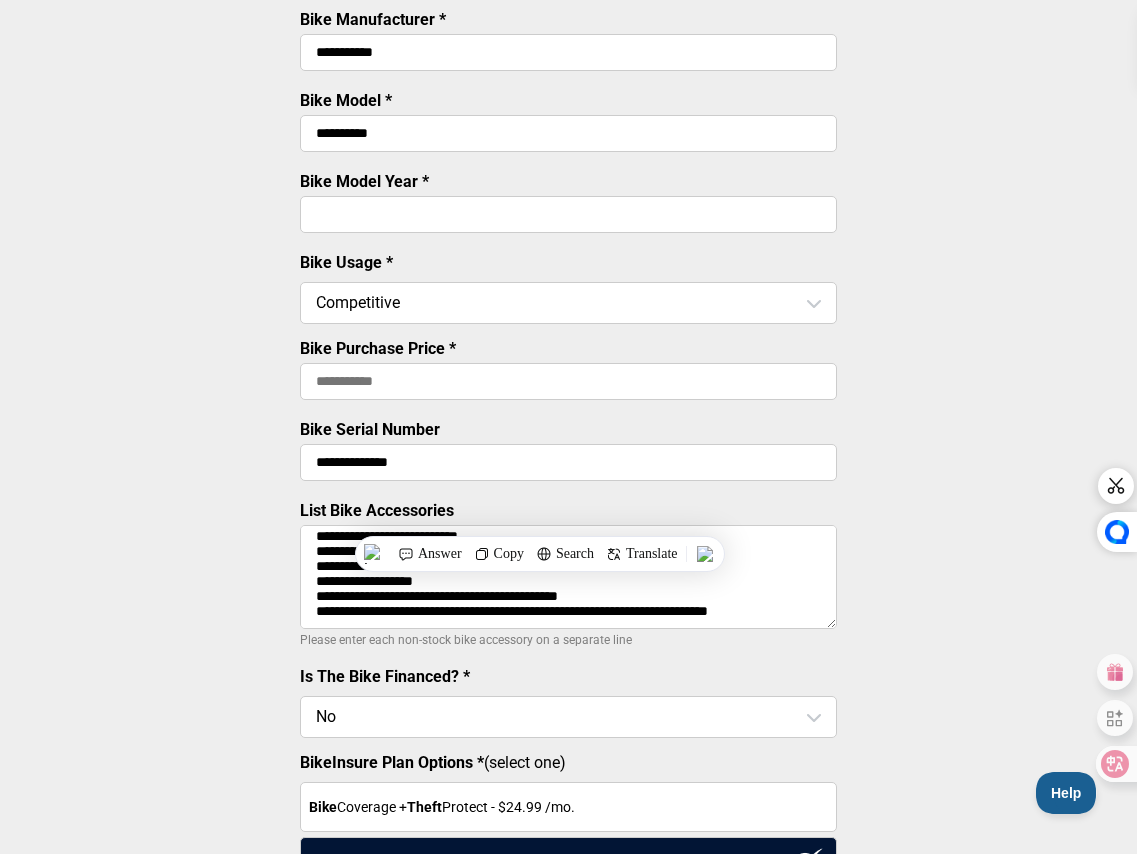 click on "**********" at bounding box center (568, 577) 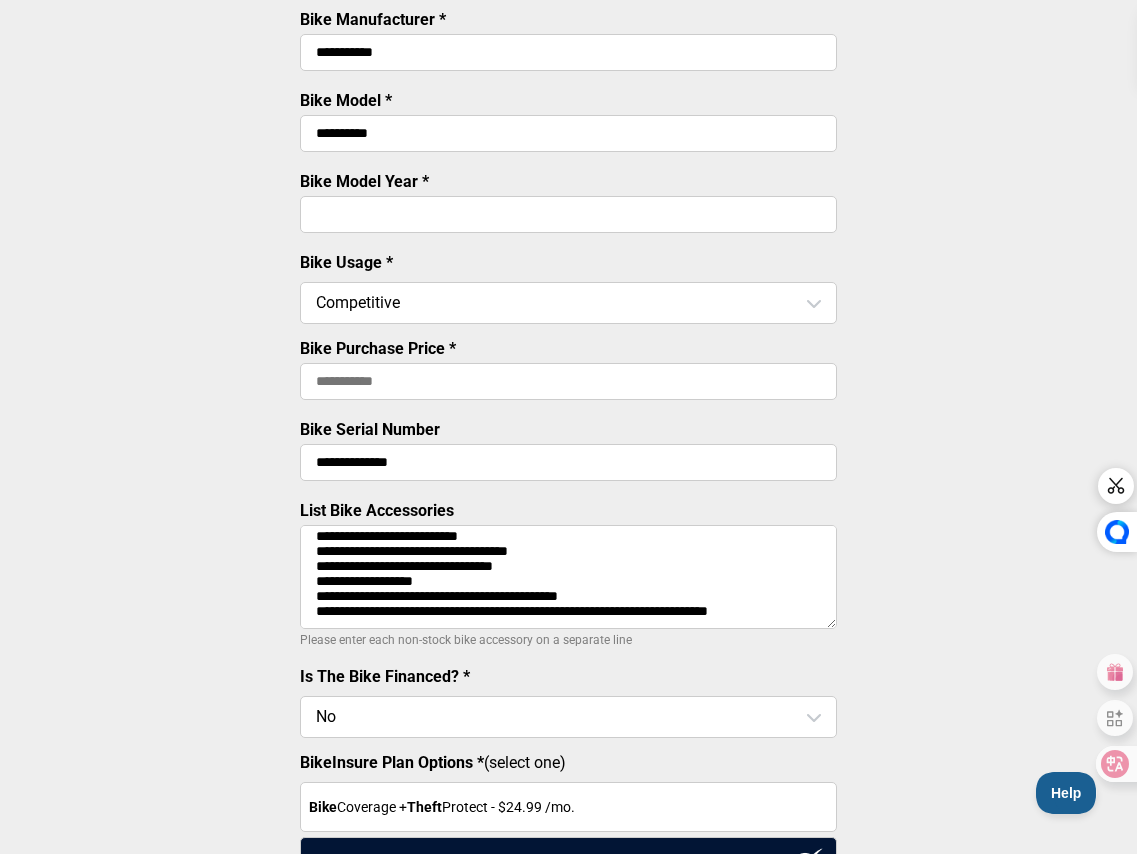 drag, startPoint x: 449, startPoint y: 603, endPoint x: 315, endPoint y: 600, distance: 134.03358 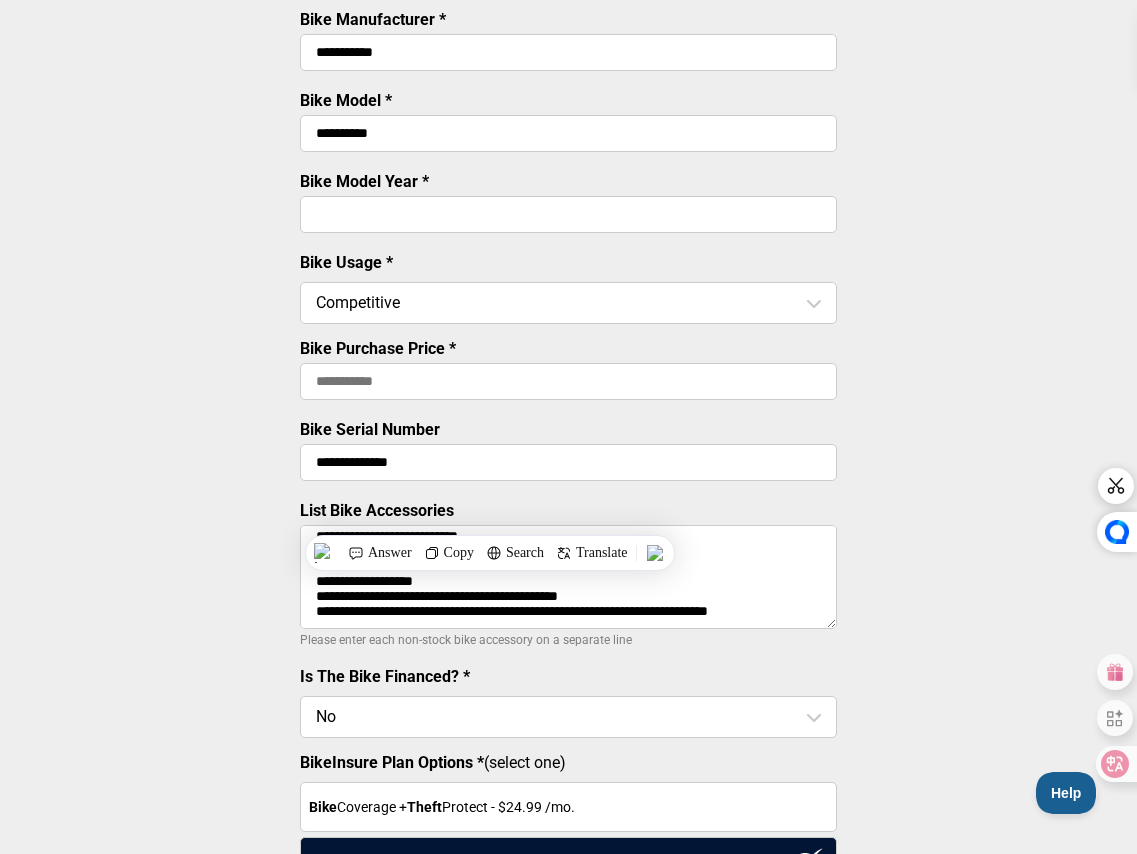 click on "Bike Purchase Price   *" at bounding box center (568, 381) 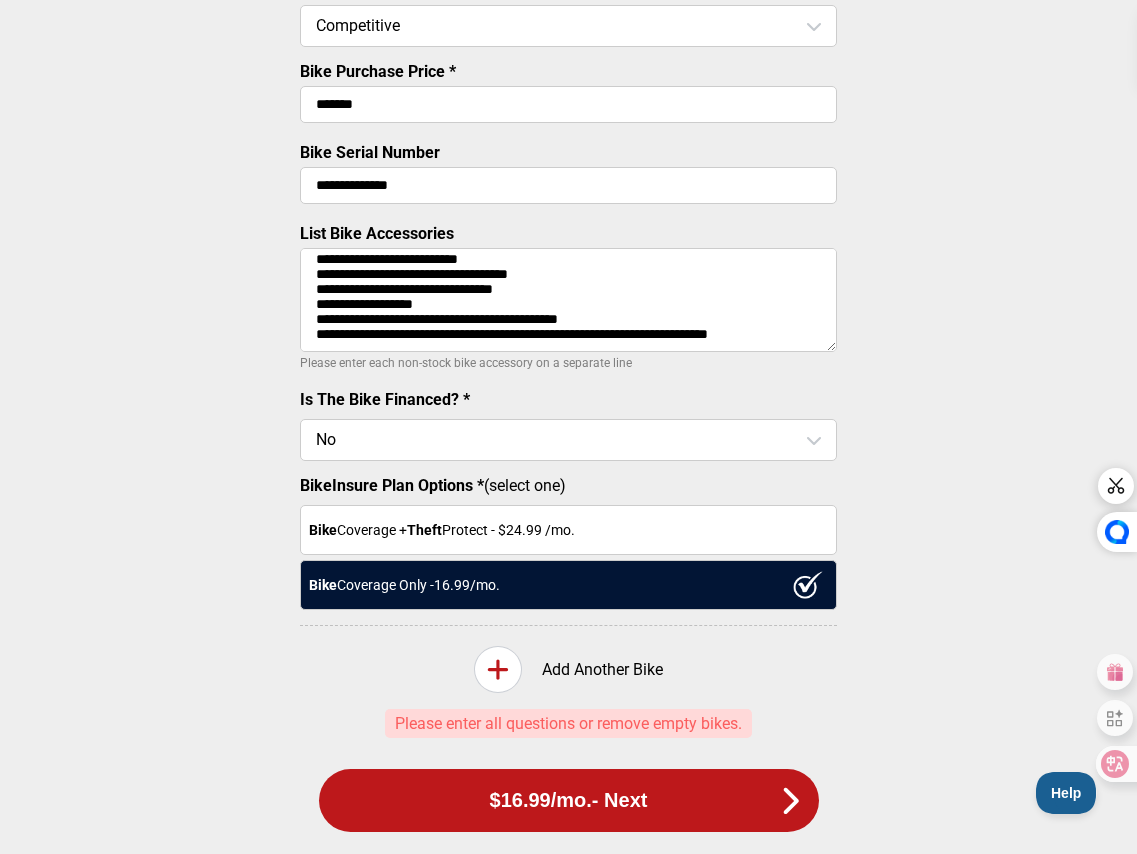 scroll, scrollTop: 606, scrollLeft: 0, axis: vertical 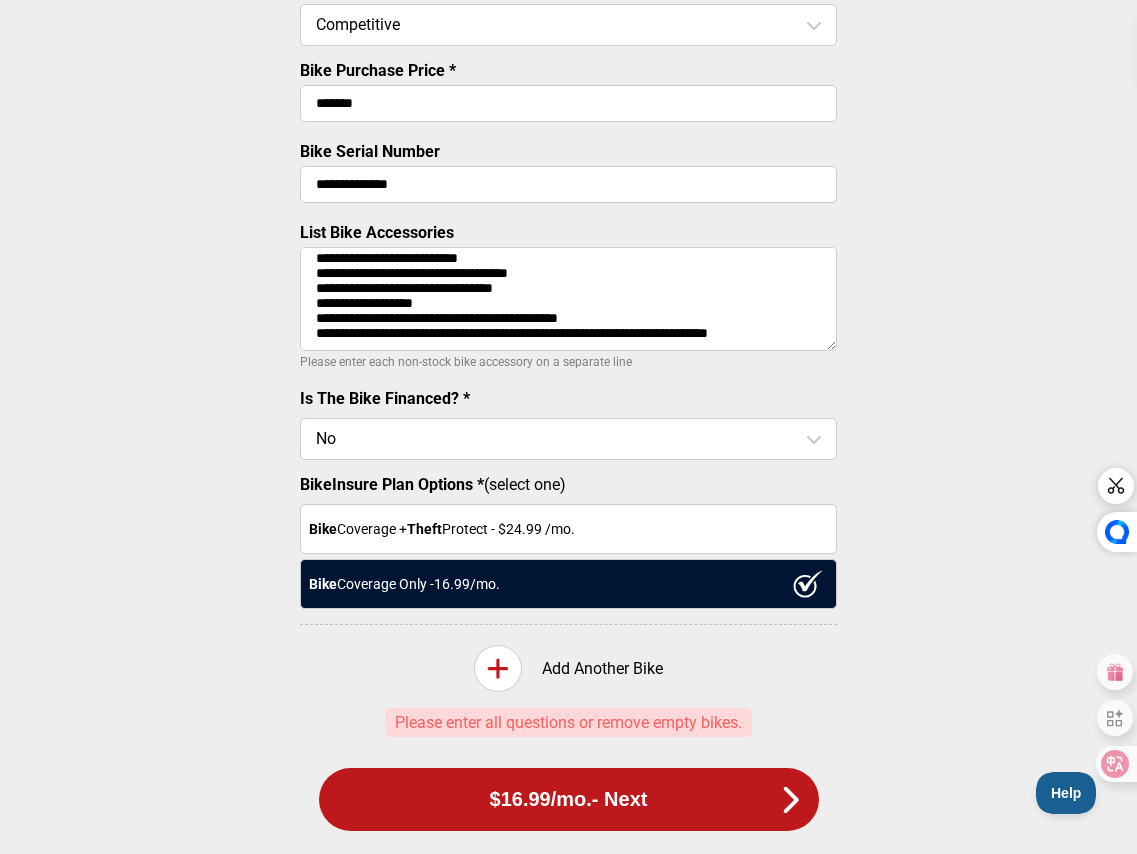 type on "*******" 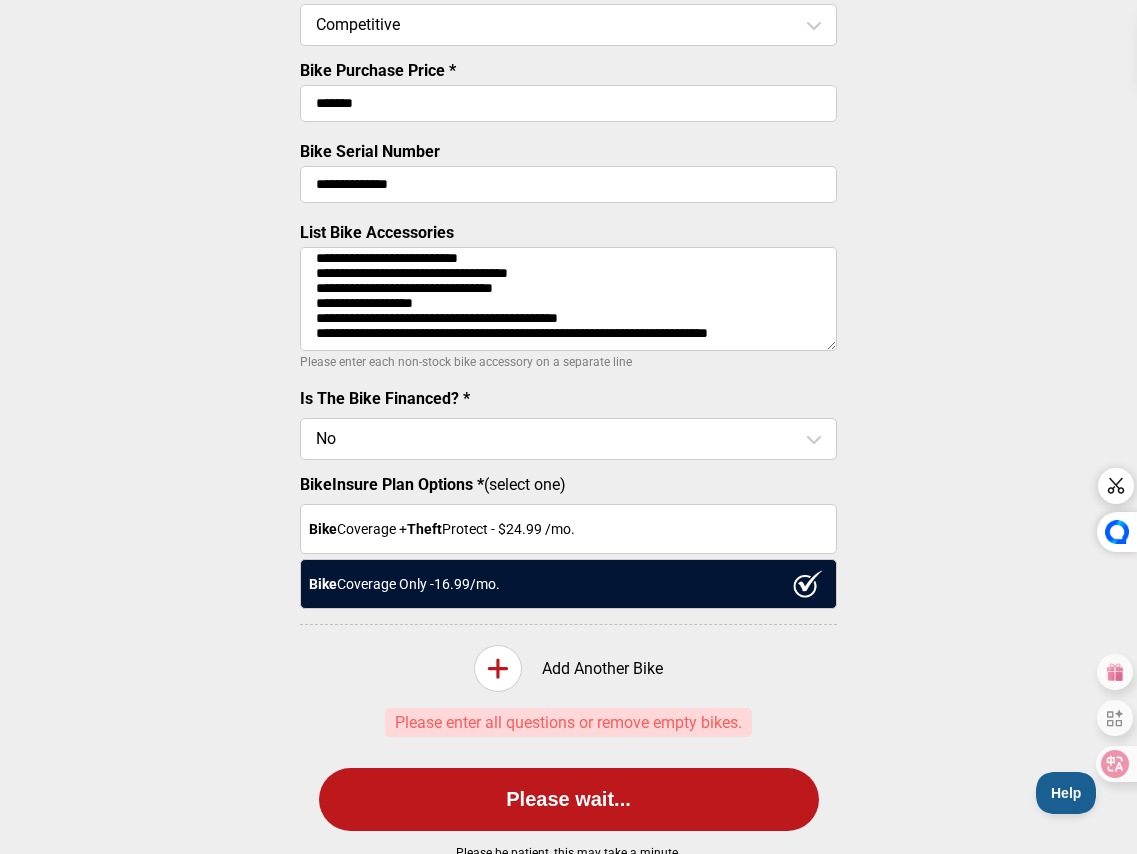 scroll, scrollTop: 0, scrollLeft: 0, axis: both 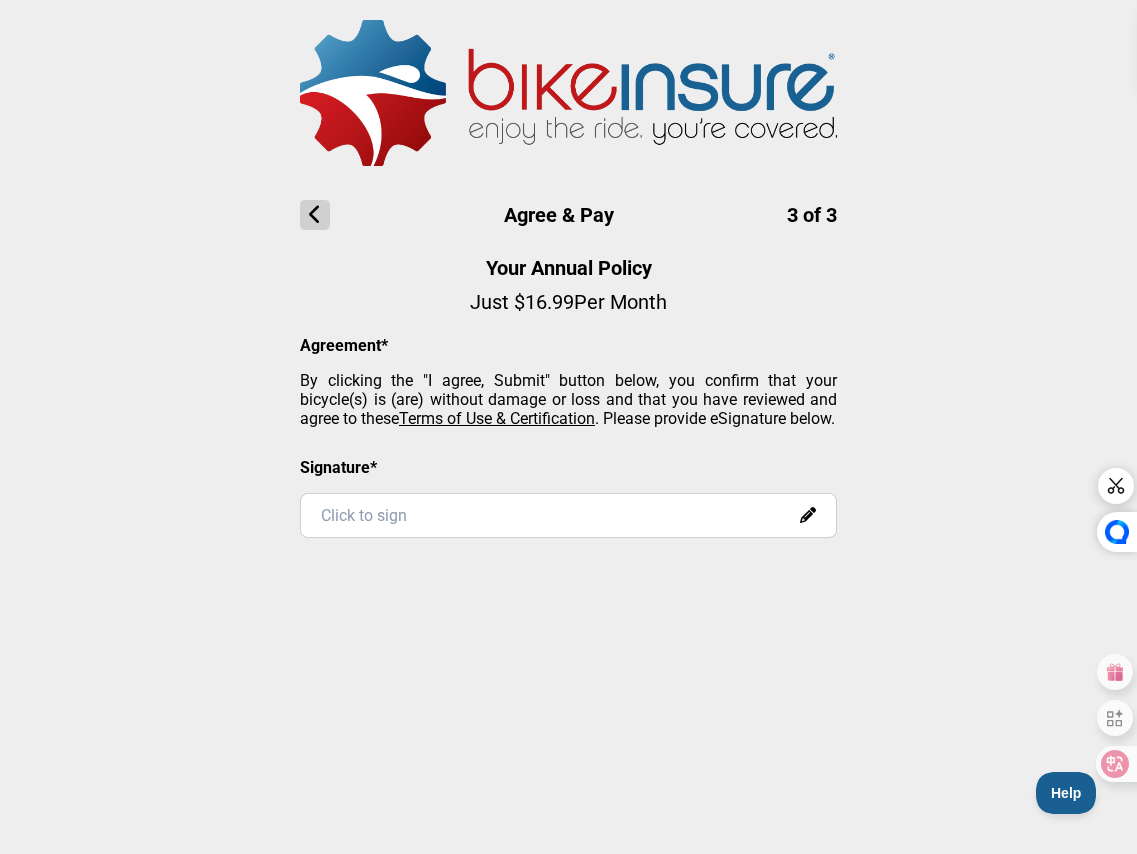 click on "Click to sign" at bounding box center (568, 515) 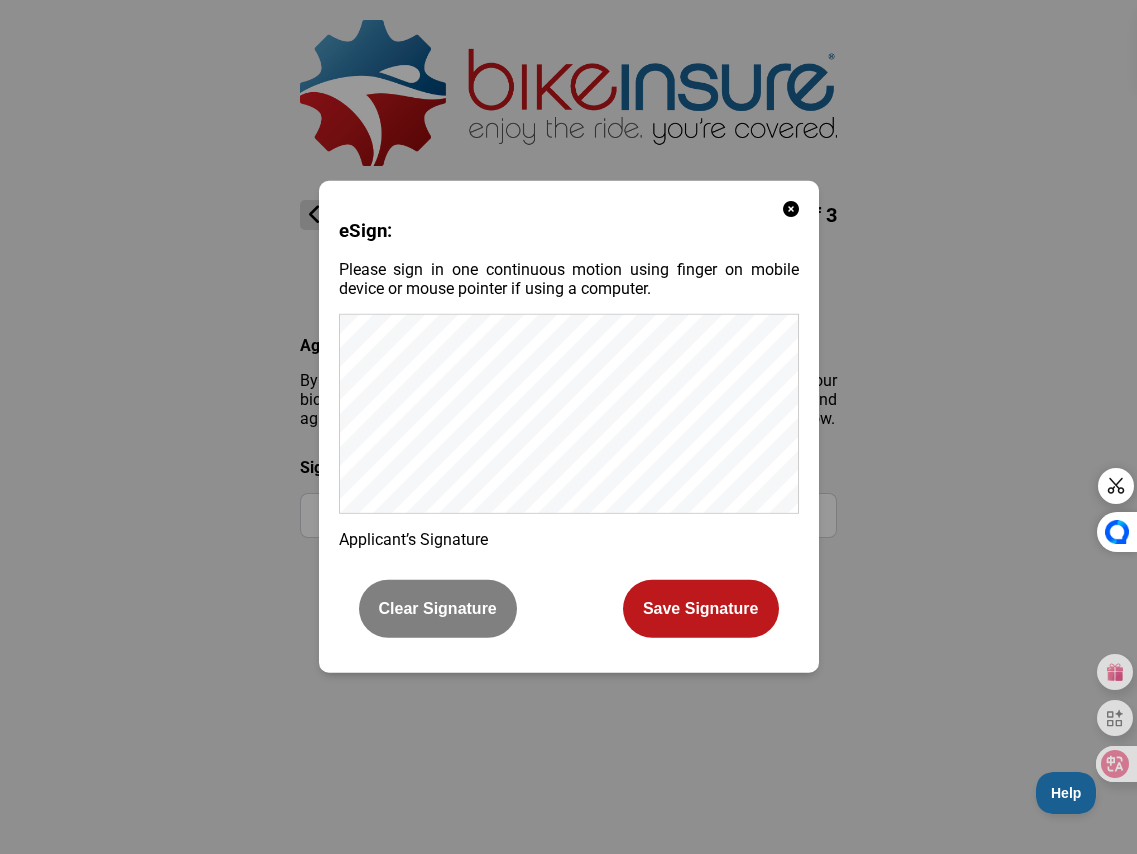 click on "Save Signature" at bounding box center [701, 609] 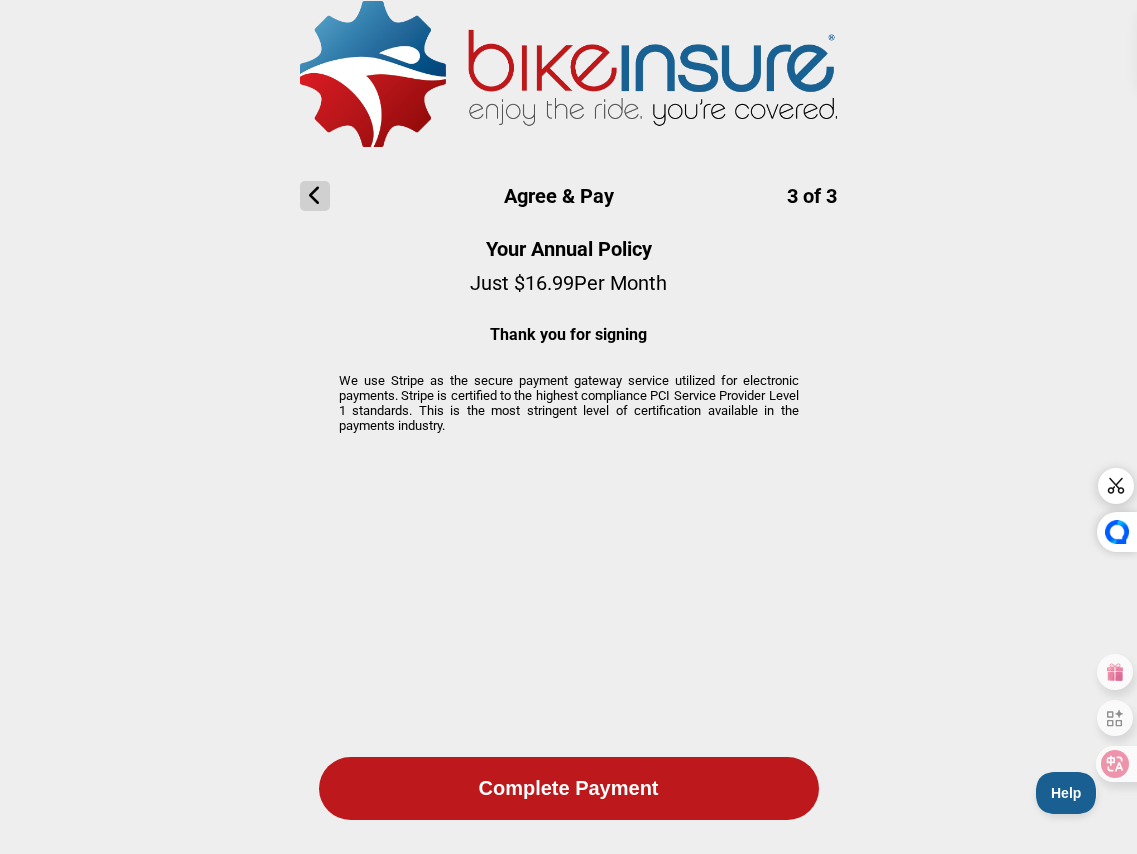 scroll, scrollTop: 0, scrollLeft: 0, axis: both 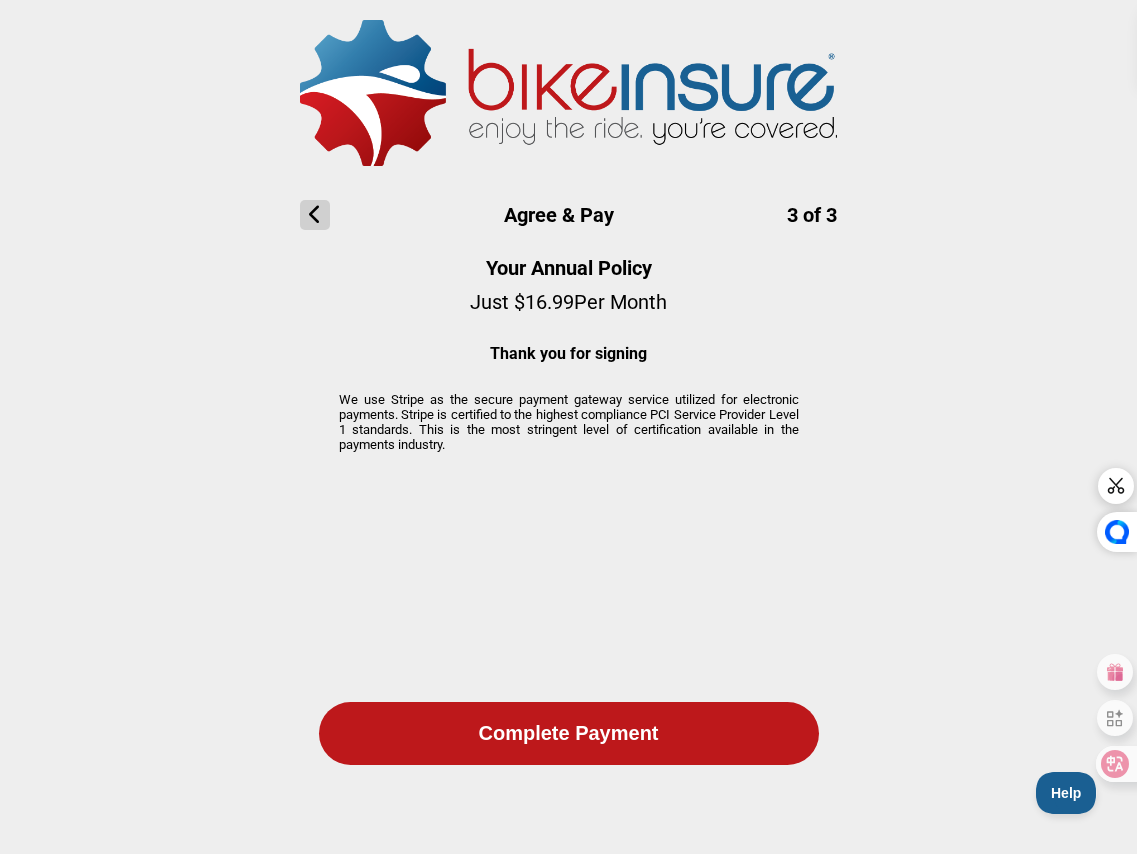 click on "Agree & Pay  3 of 3   Your Annual Policy   Just $ 16.99  Per Month   Thank you for signing     We use Stripe as the secure payment gateway service utilized for electronic payments. Stripe is certified to the highest compliance PCI Service Provider Level 1 standards. This is the most stringent level of certification available in the payments industry.       Complete Payment" at bounding box center [568, 400] 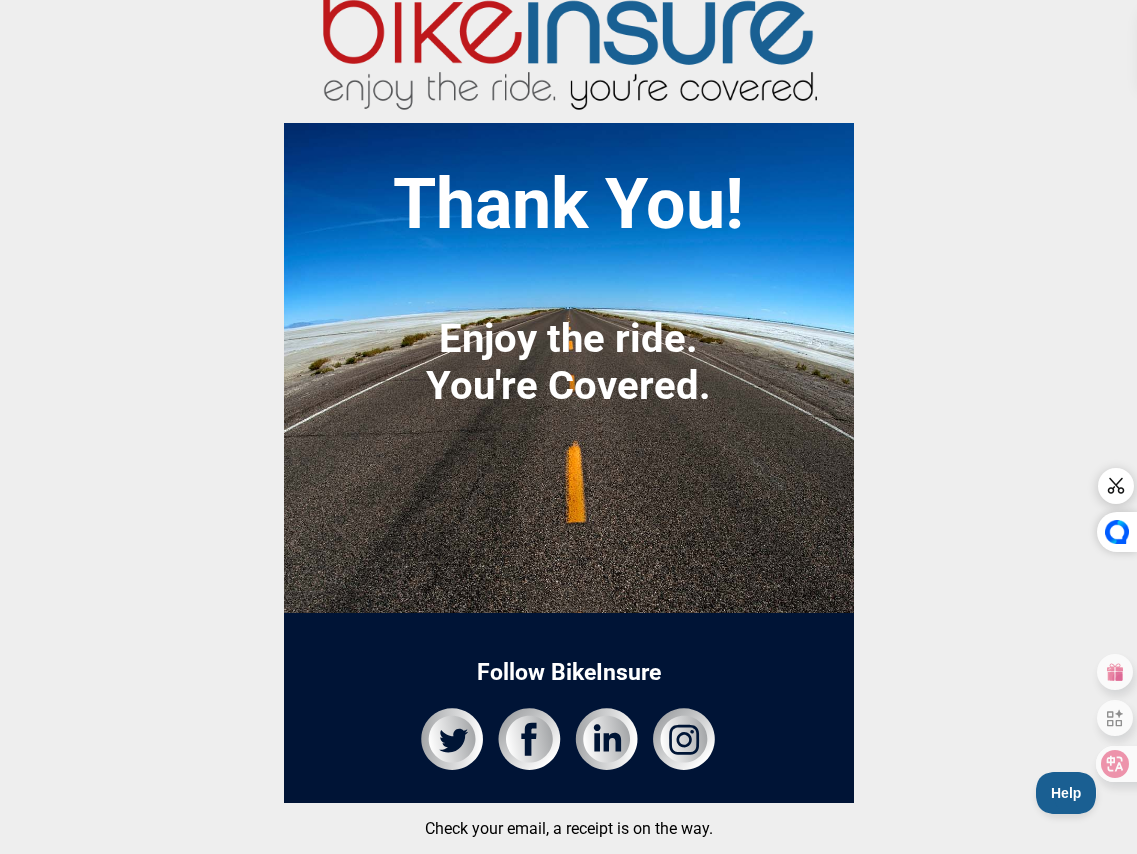 scroll, scrollTop: 0, scrollLeft: 0, axis: both 